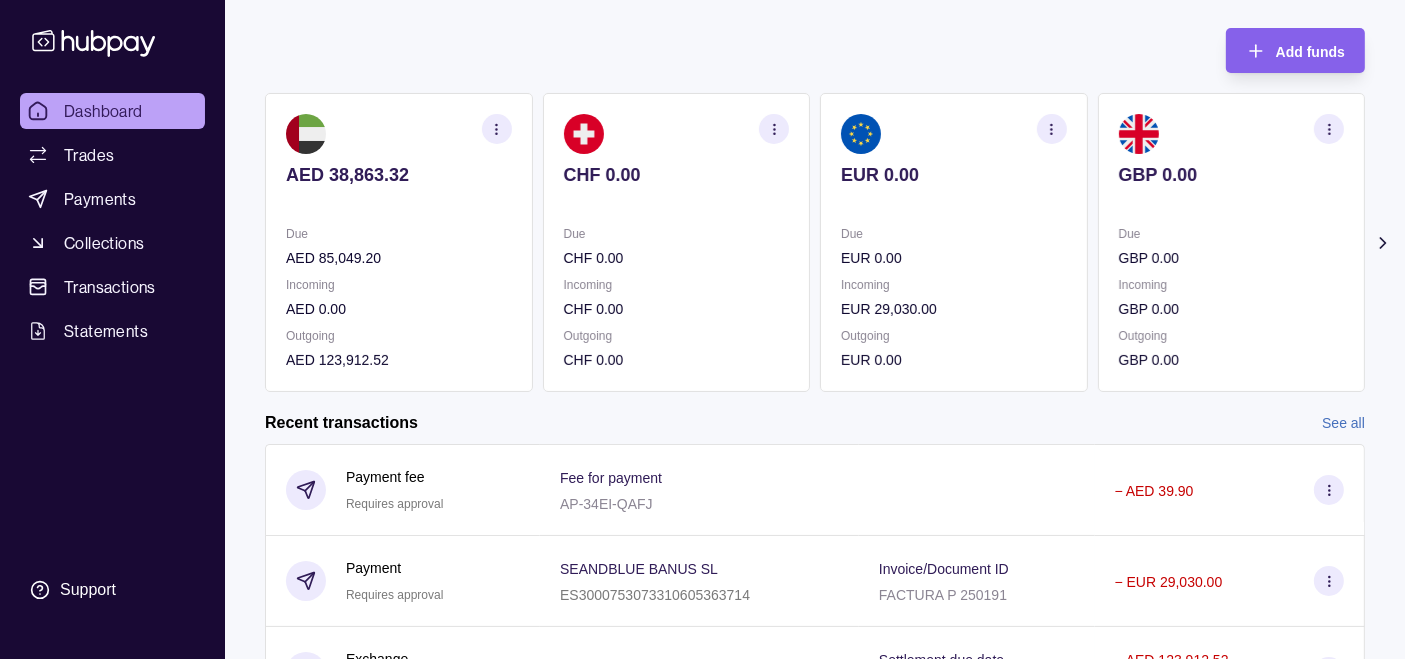 scroll, scrollTop: 605, scrollLeft: 0, axis: vertical 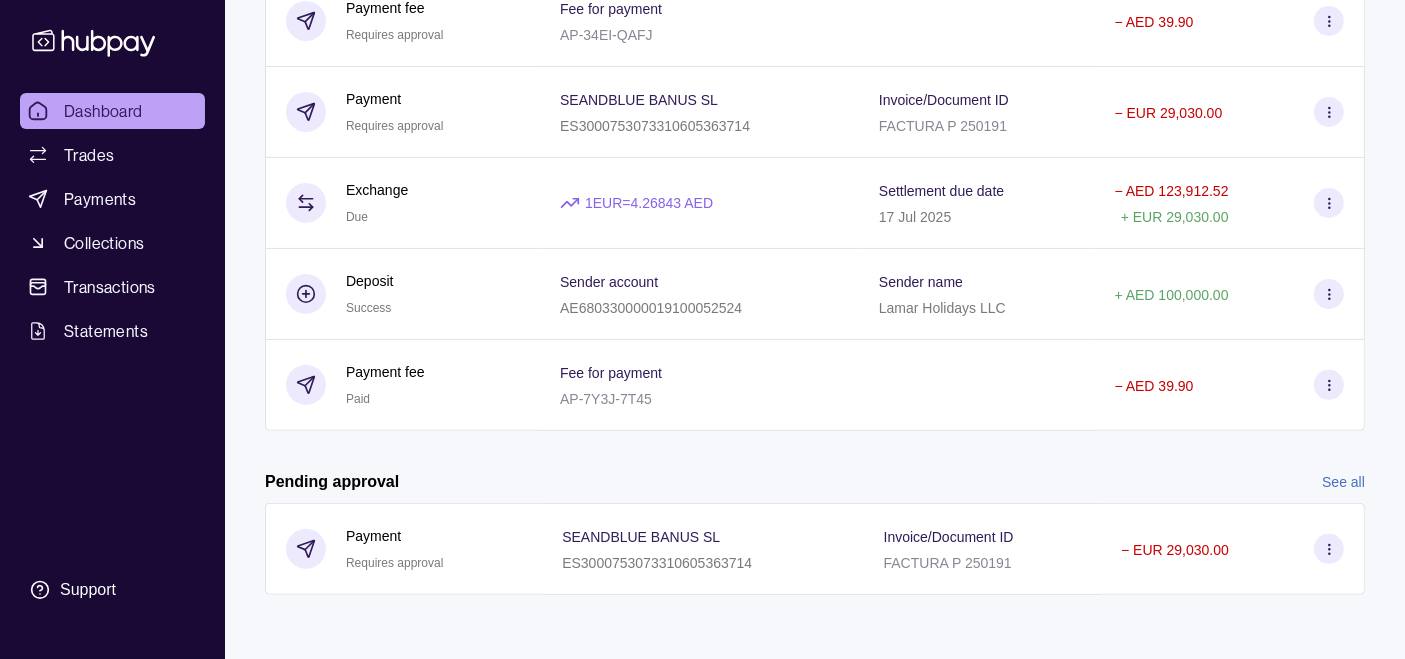 click on "SEANDBLUE BANUS SL ES3000753073310605363714" at bounding box center (702, 549) 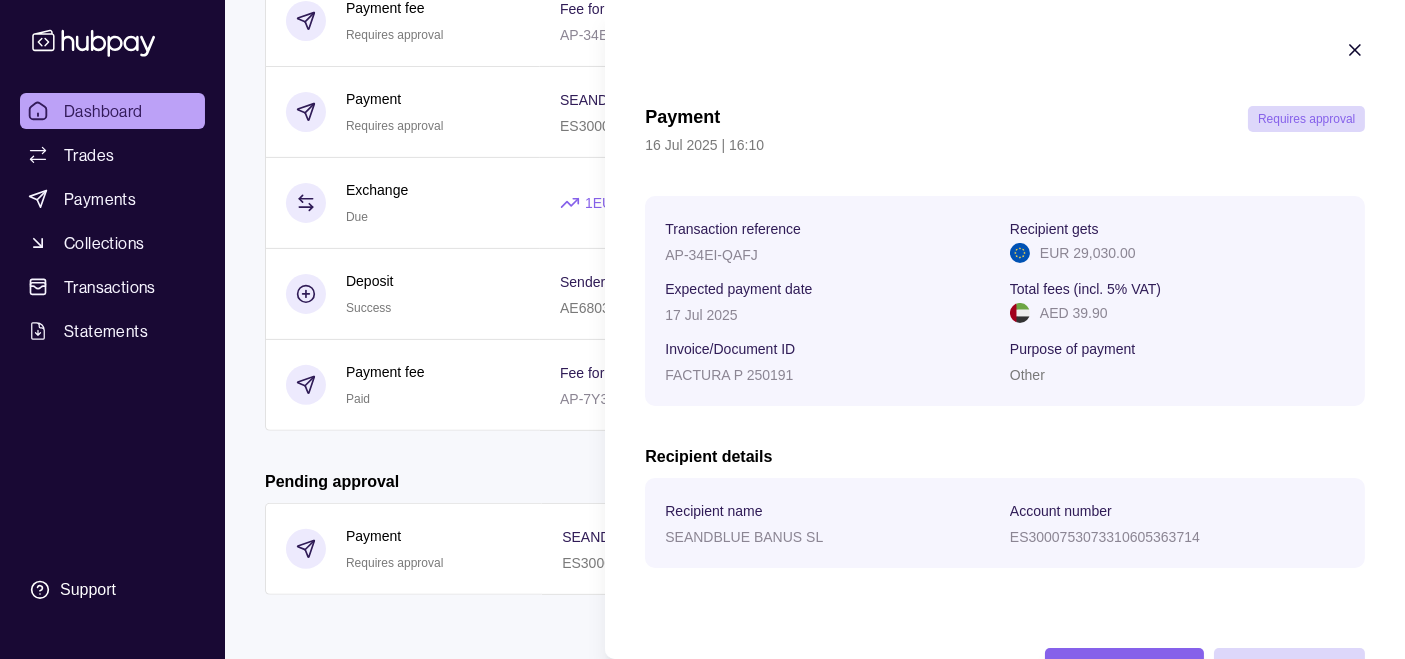 type 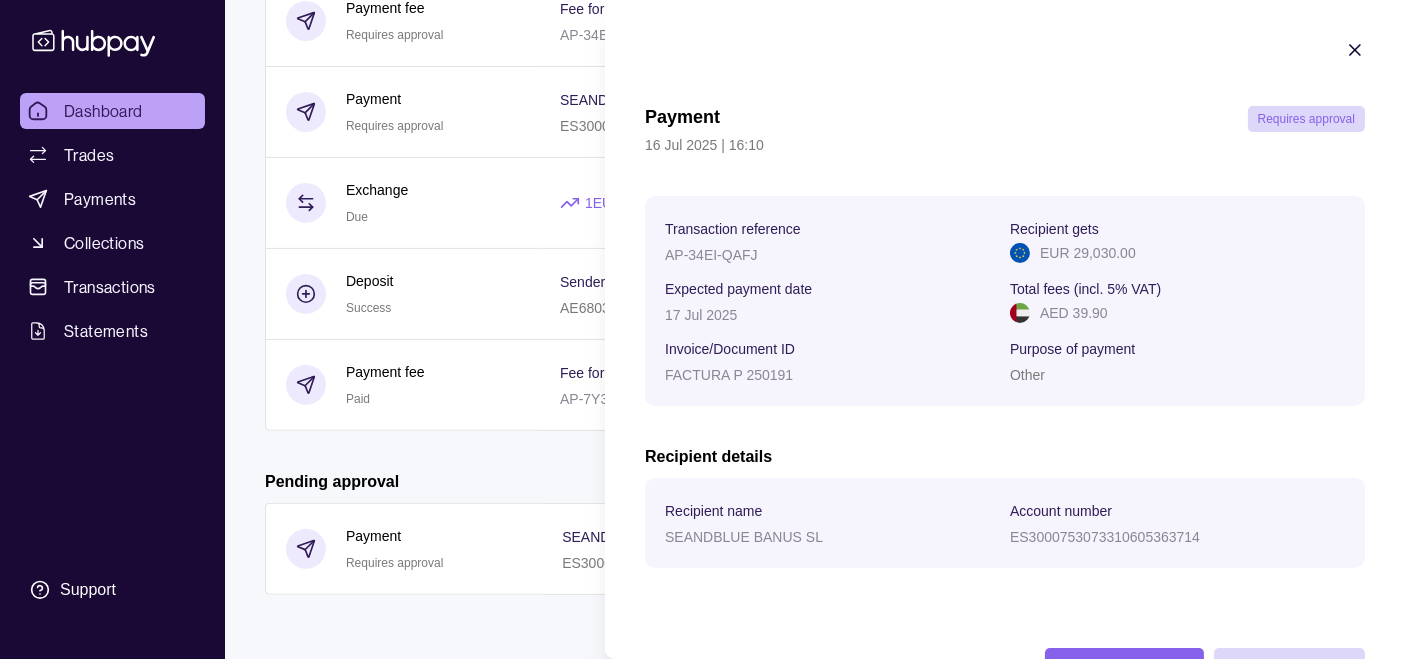 click on "Requires approval" at bounding box center (1306, 119) 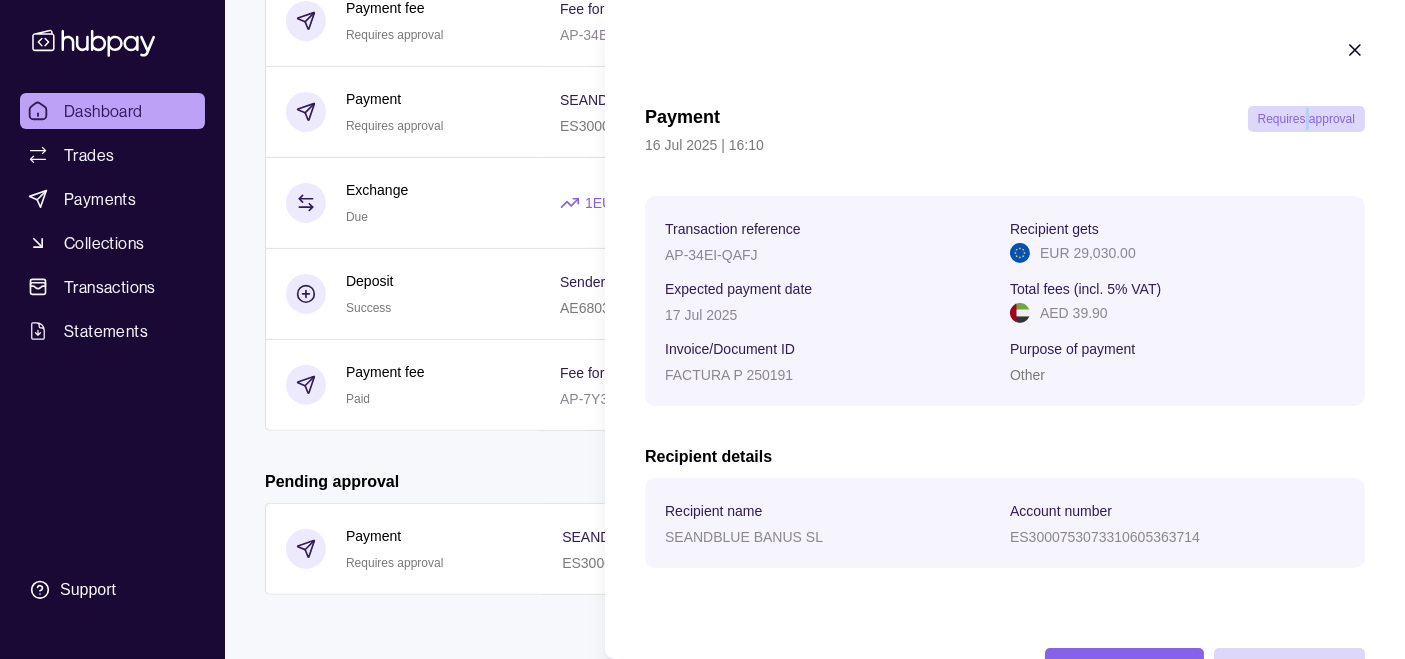 click on "Requires approval" at bounding box center (1306, 119) 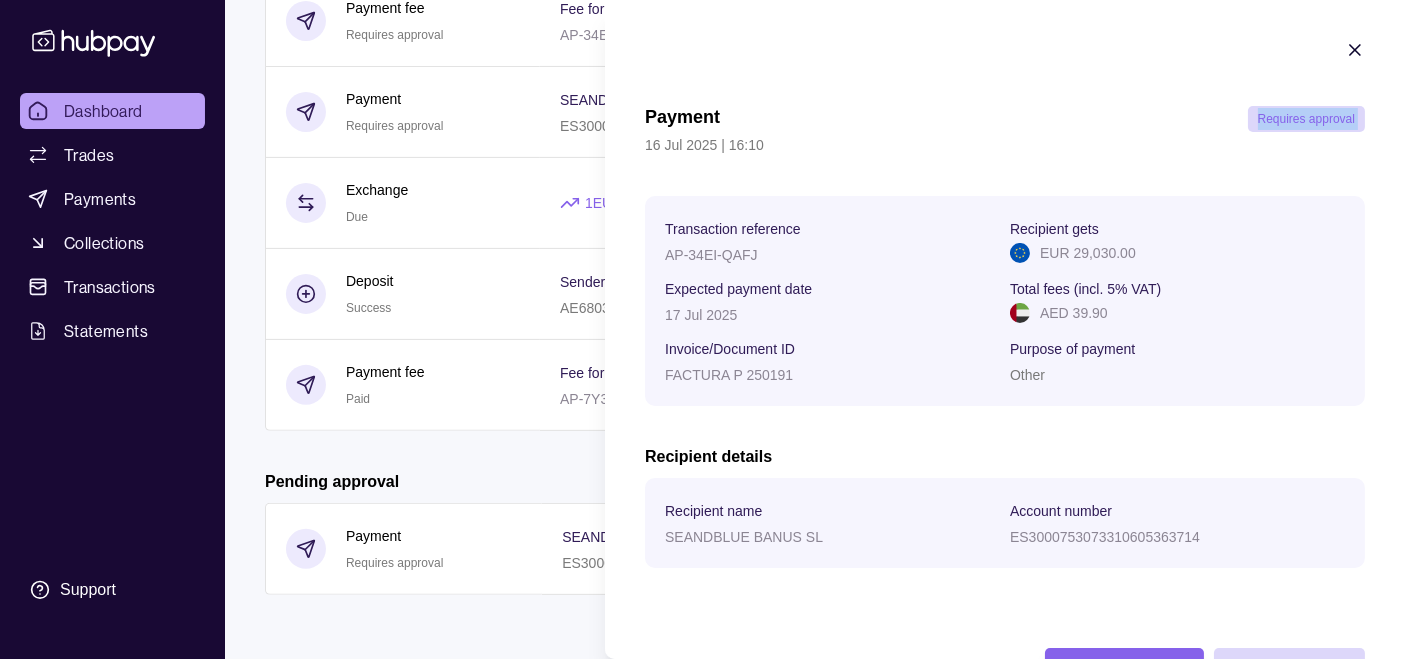 click on "Requires approval" at bounding box center [1306, 119] 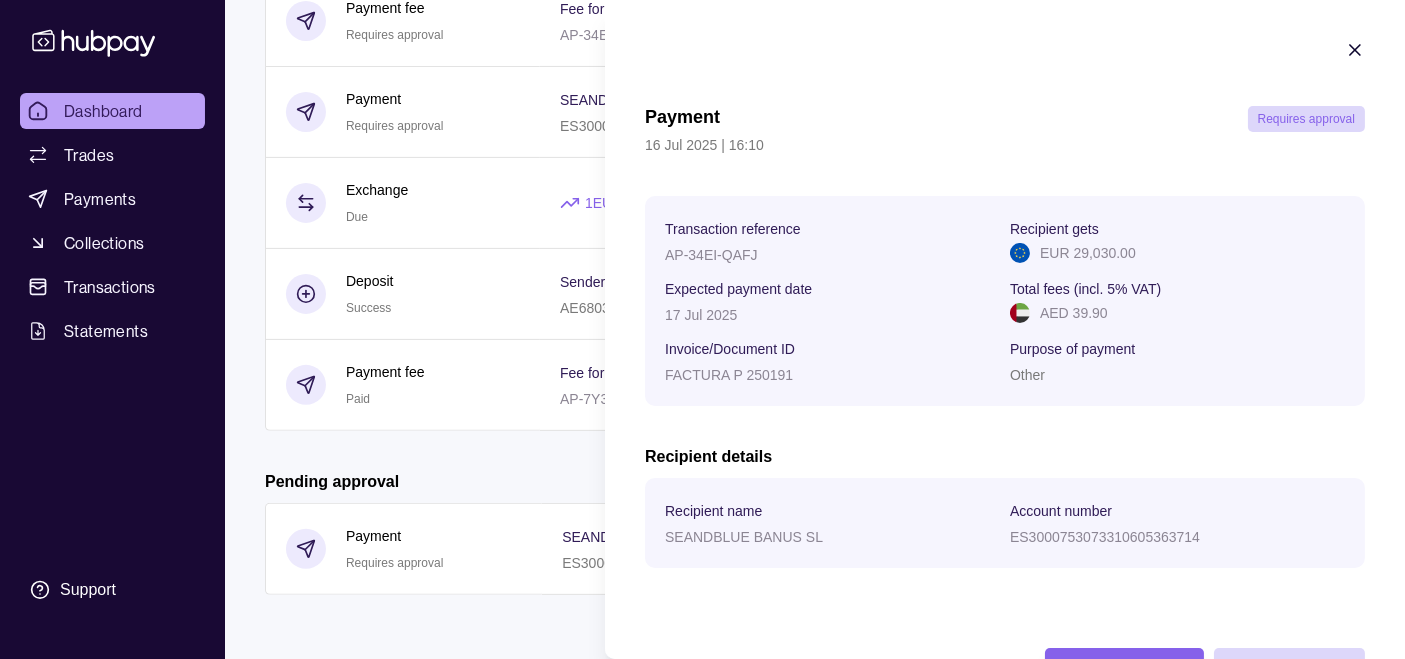 scroll, scrollTop: 114, scrollLeft: 0, axis: vertical 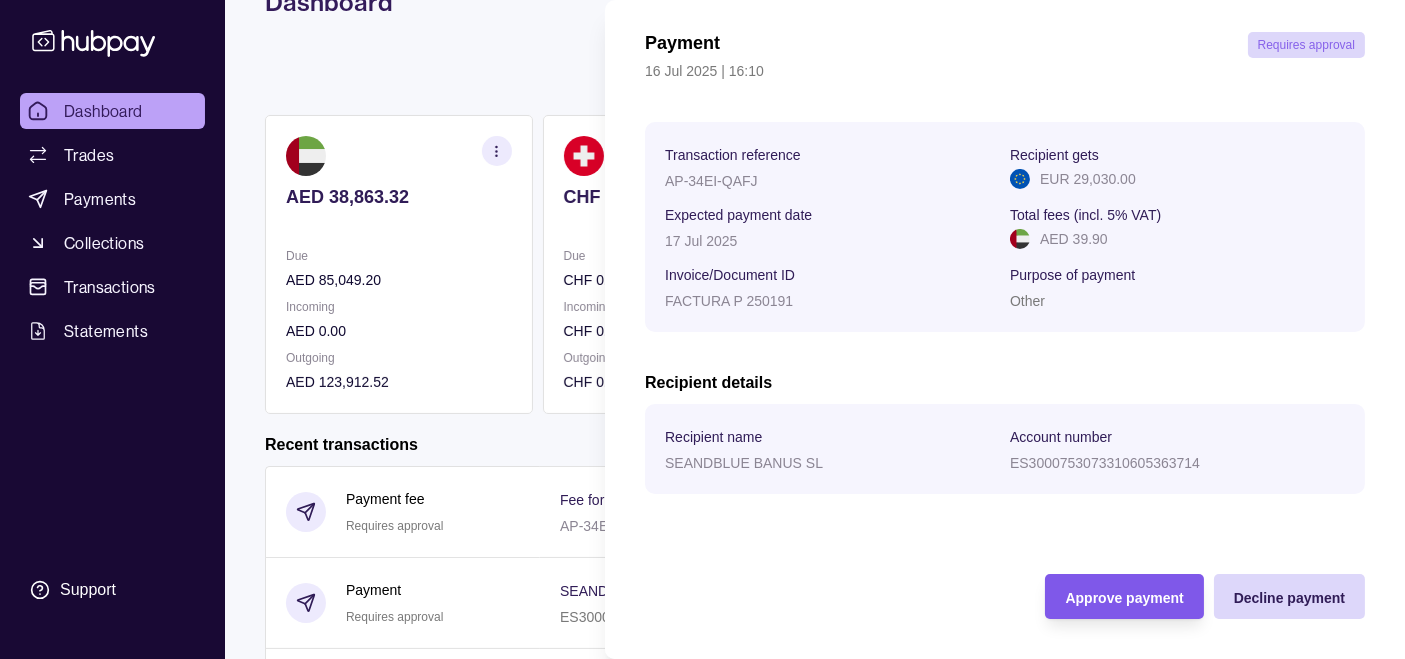 click on "Approve payment" at bounding box center (1124, 598) 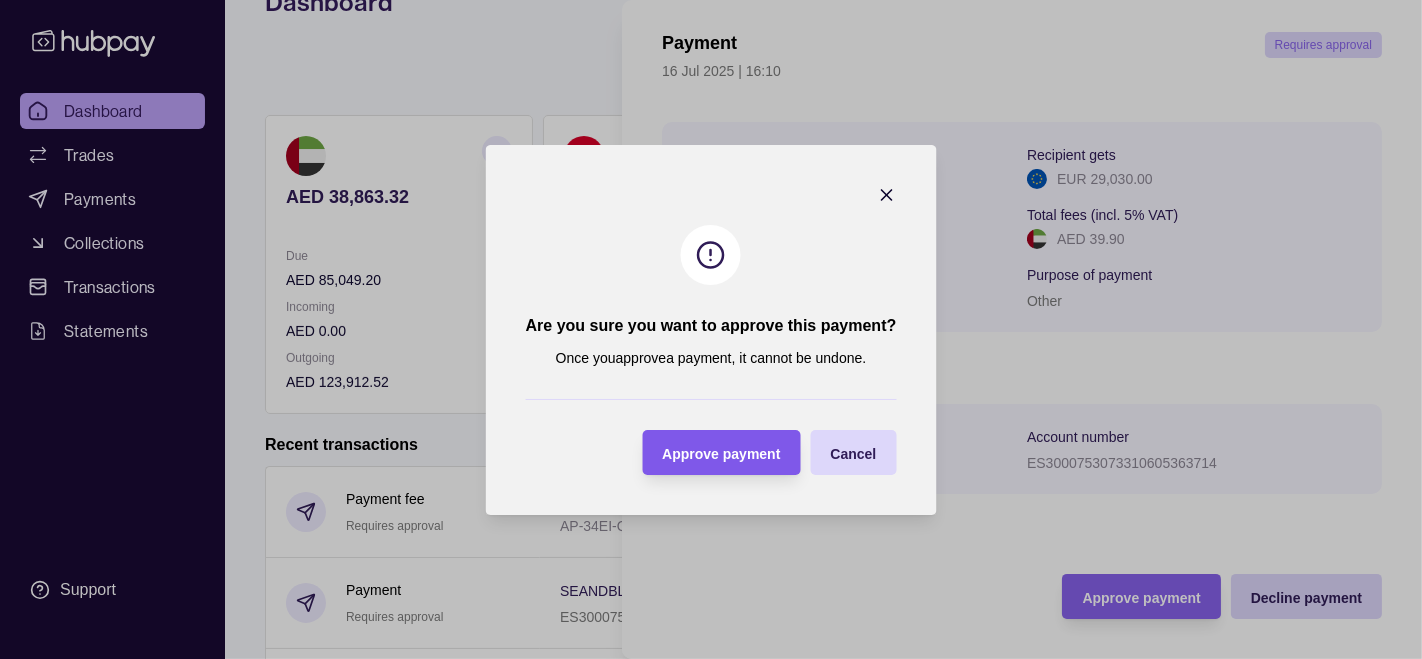 click on "Approve payment" at bounding box center (721, 453) 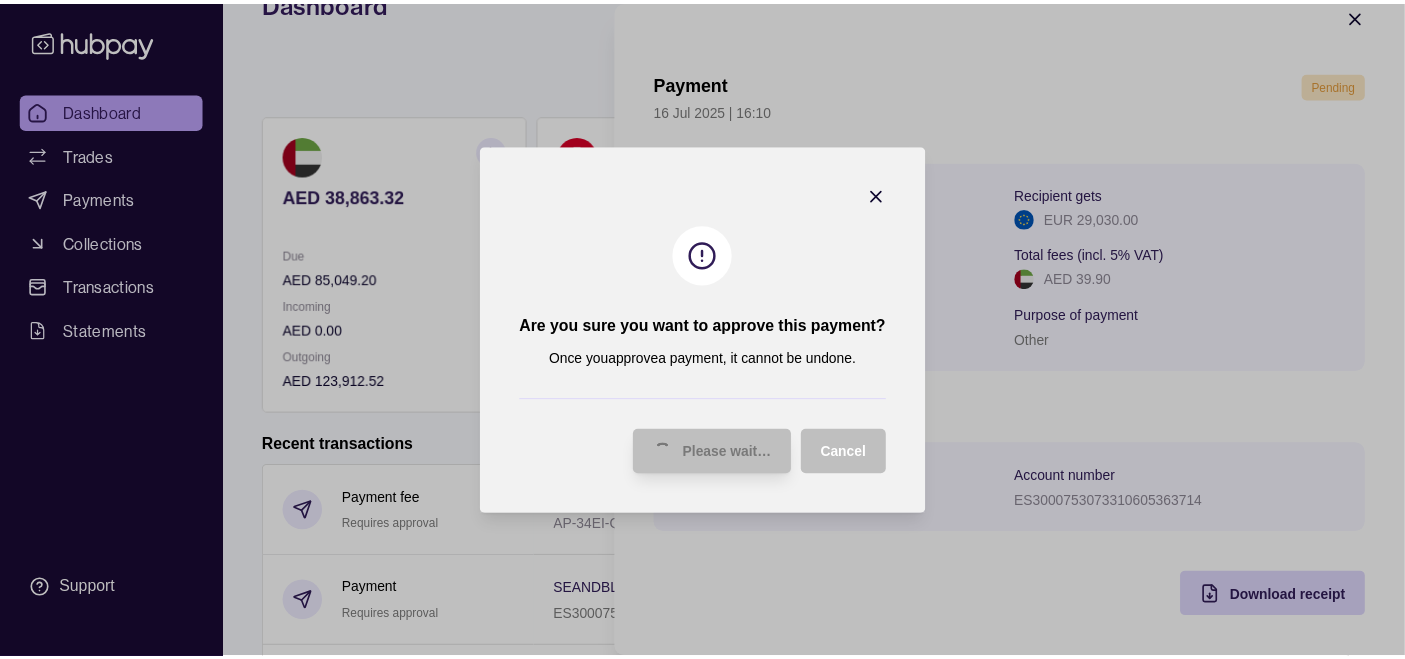 scroll, scrollTop: 35, scrollLeft: 0, axis: vertical 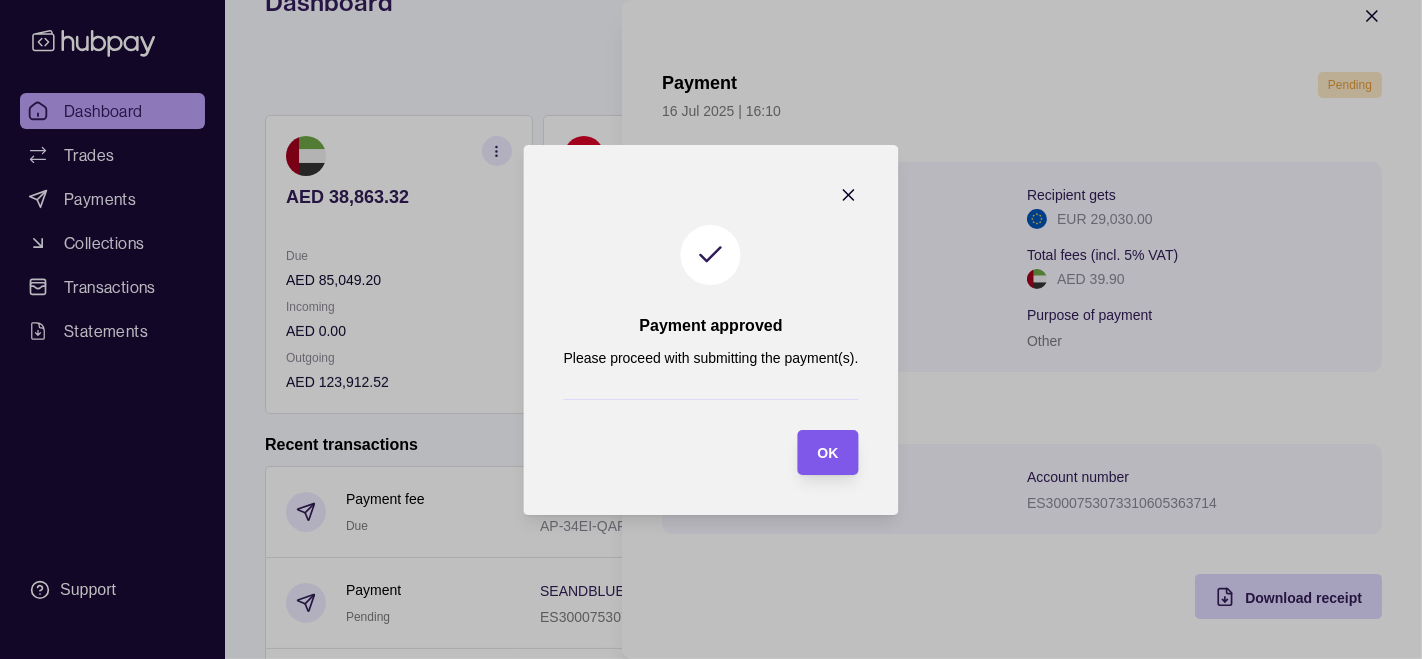 click on "OK" at bounding box center [827, 453] 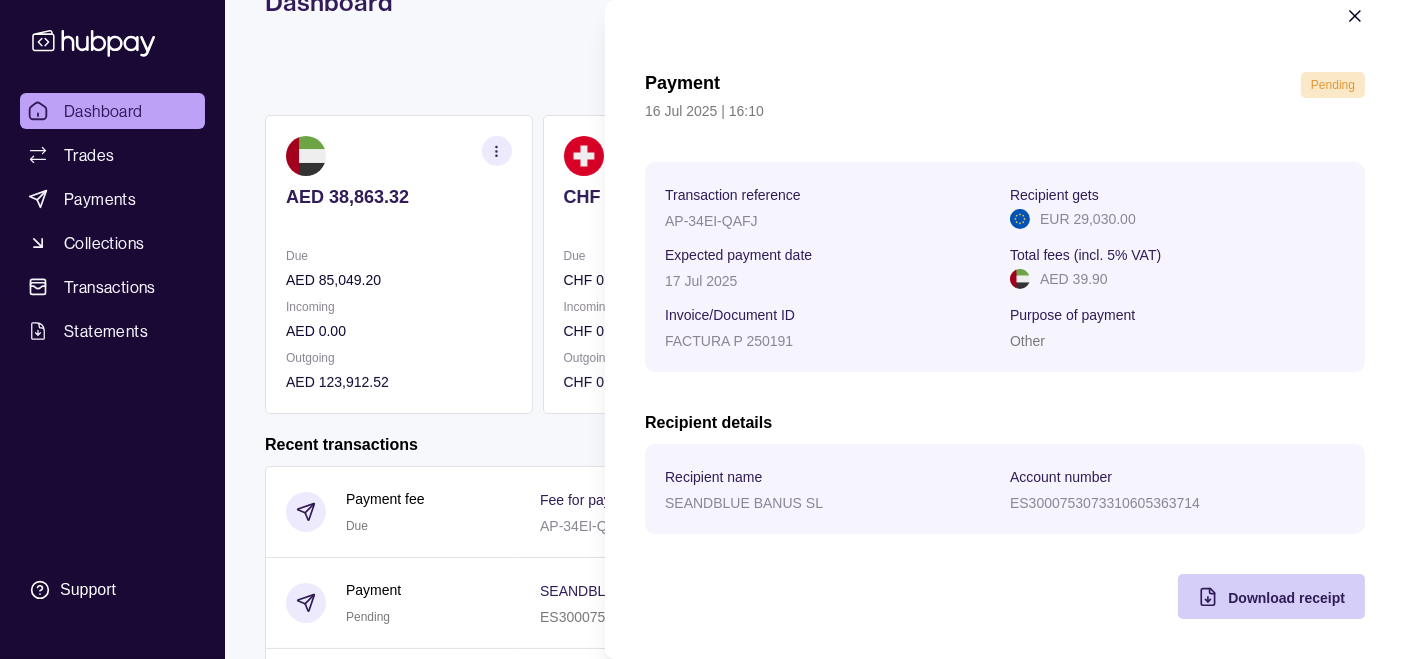 click on "Download receipt" at bounding box center (1286, 598) 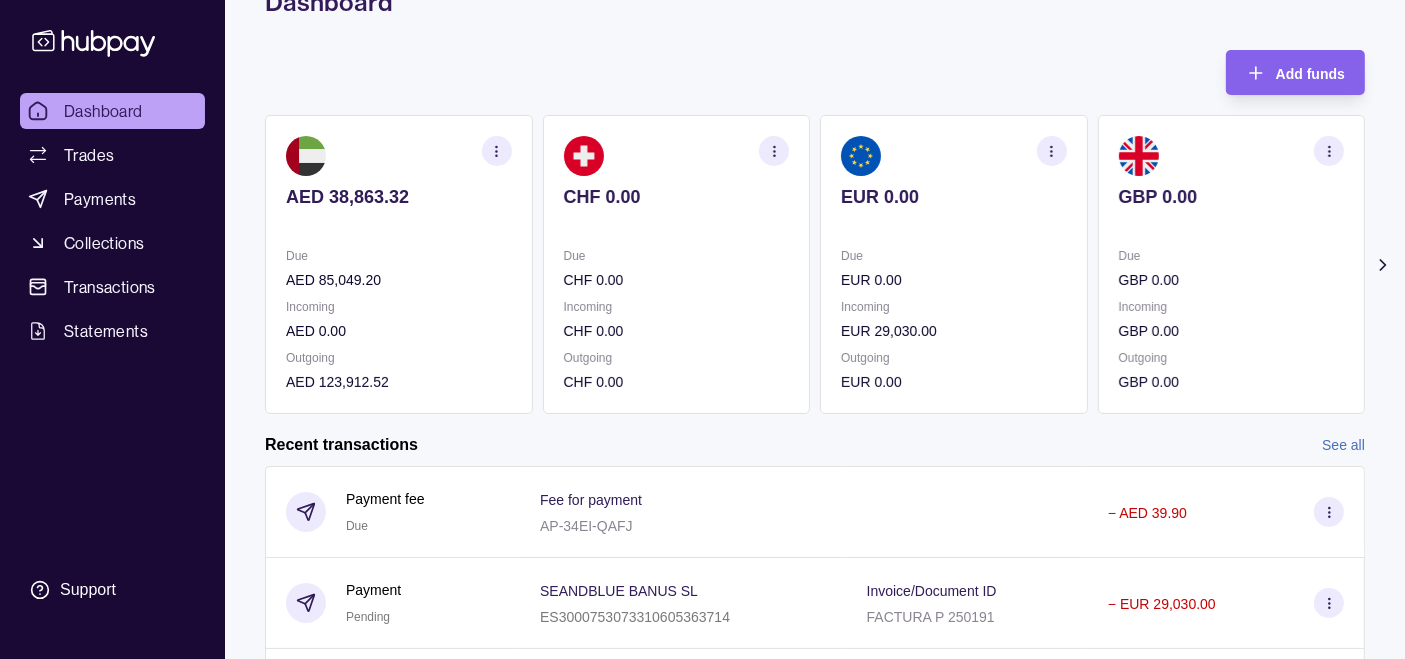 click on "Dashboard Trades Payments Collections Transactions Statements Support F Hello, [FIRST] [LAST] Lamar Holidays LLC Account Terms and conditions Privacy policy Sign out Dashboard Add funds AED 38,863.32 Due AED 85,049.20 Incoming AED 0.00 Outgoing AED 123,912.52 CHF 0.00 Due CHF 0.00 Incoming CHF 0.00 Outgoing CHF 0.00 EUR 0.00 Due EUR 0.00 Incoming EUR 29,030.00 Outgoing EUR 0.00 GBP 0.00" at bounding box center (702, 544) 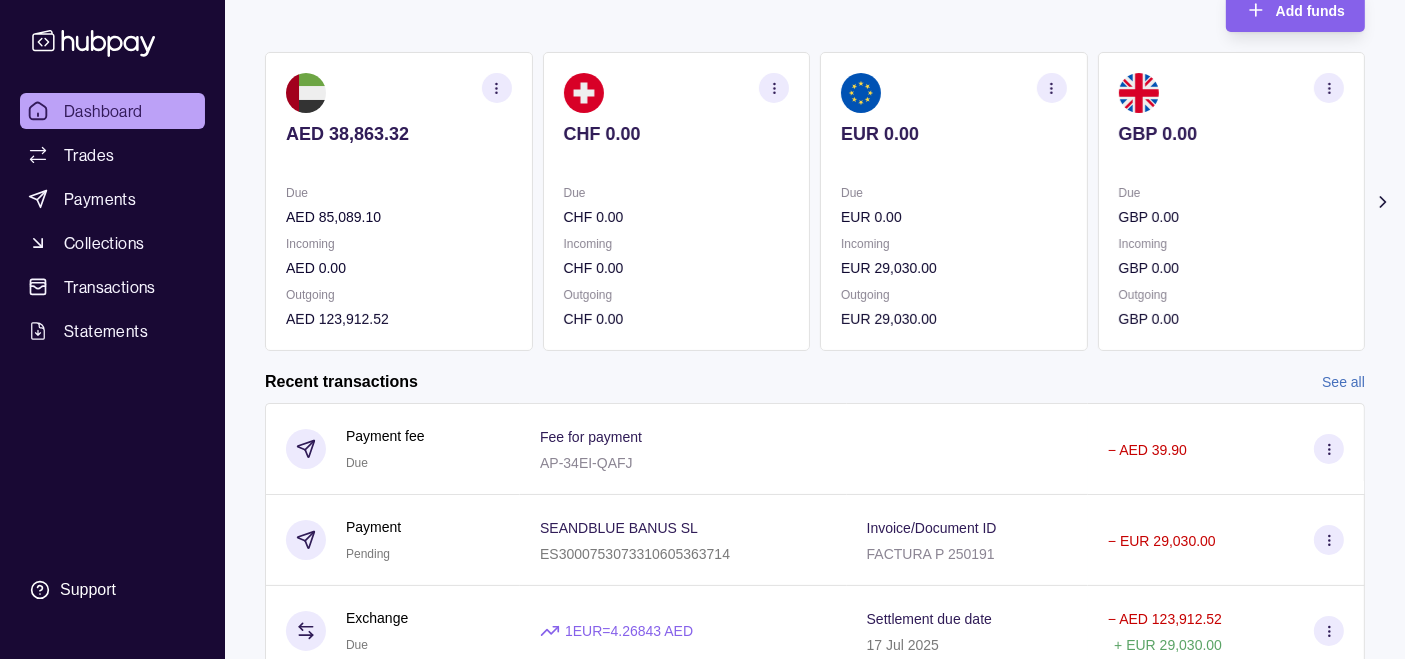 scroll, scrollTop: 100, scrollLeft: 0, axis: vertical 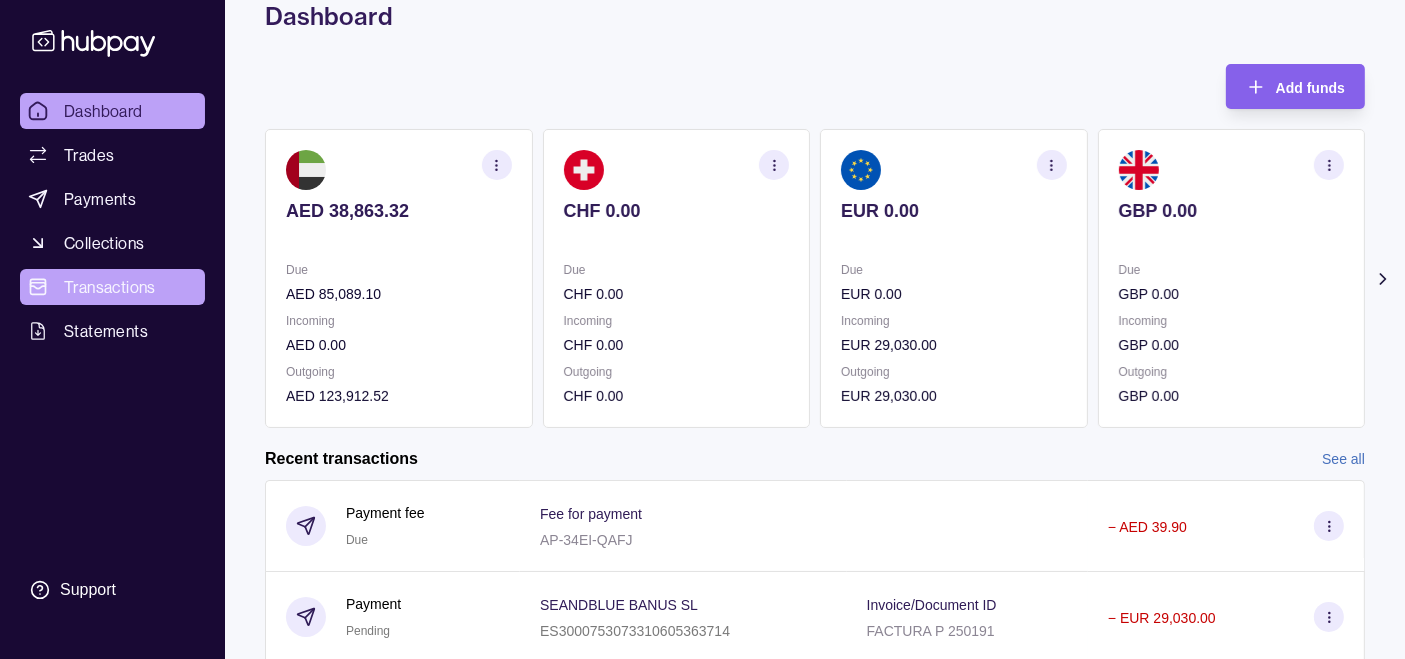 click on "Transactions" at bounding box center [110, 287] 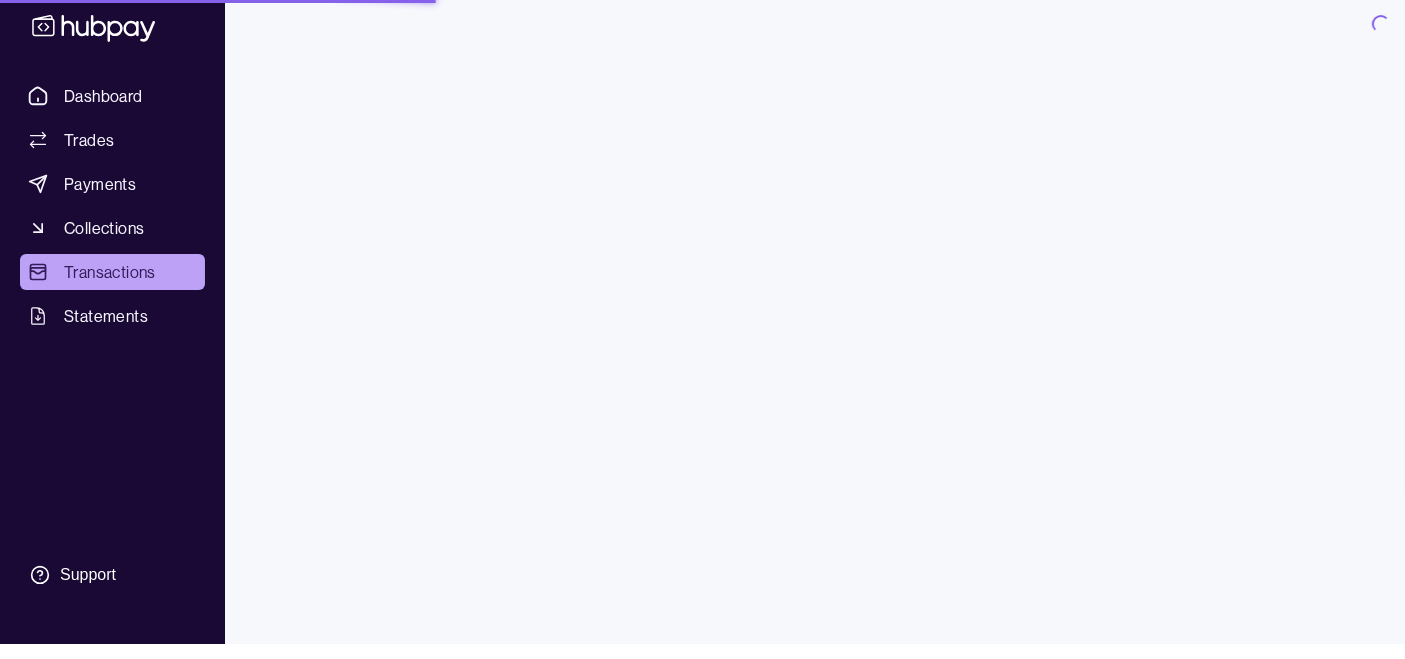 scroll, scrollTop: 0, scrollLeft: 0, axis: both 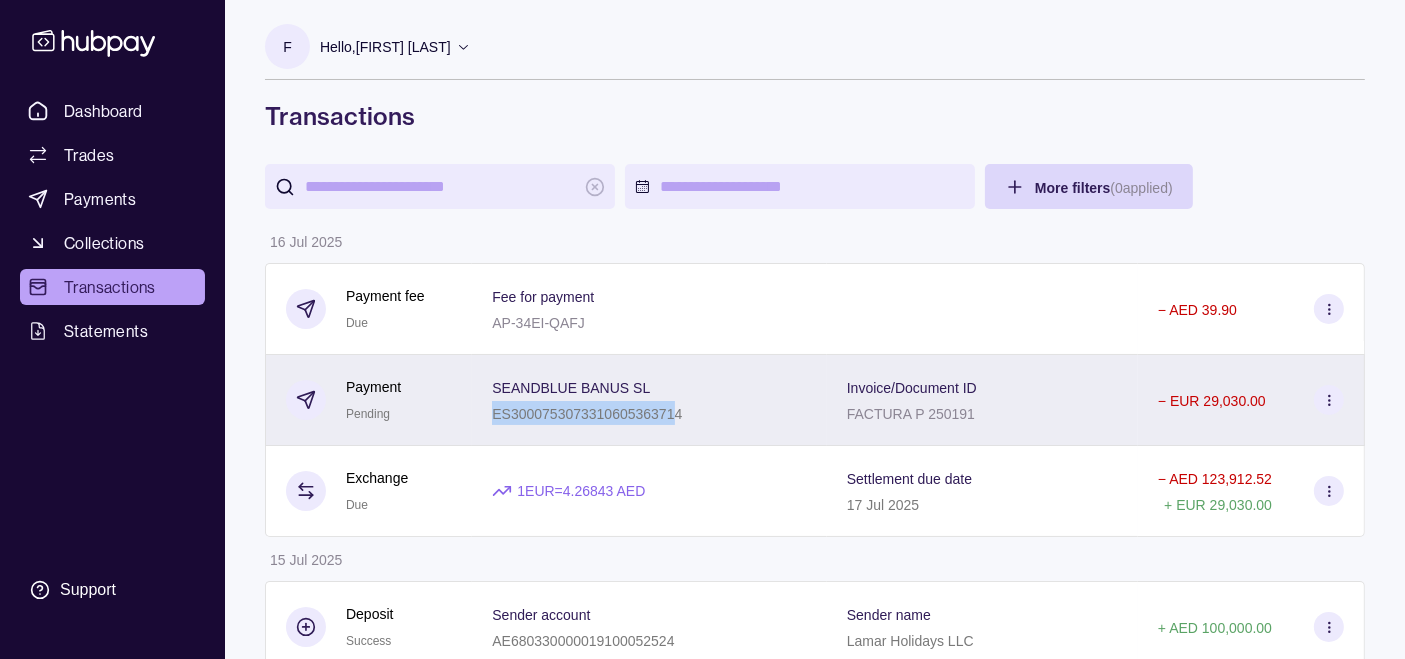 click on "SEANDBLUE BANUS SL ES3000753073310605363714" at bounding box center (587, 400) 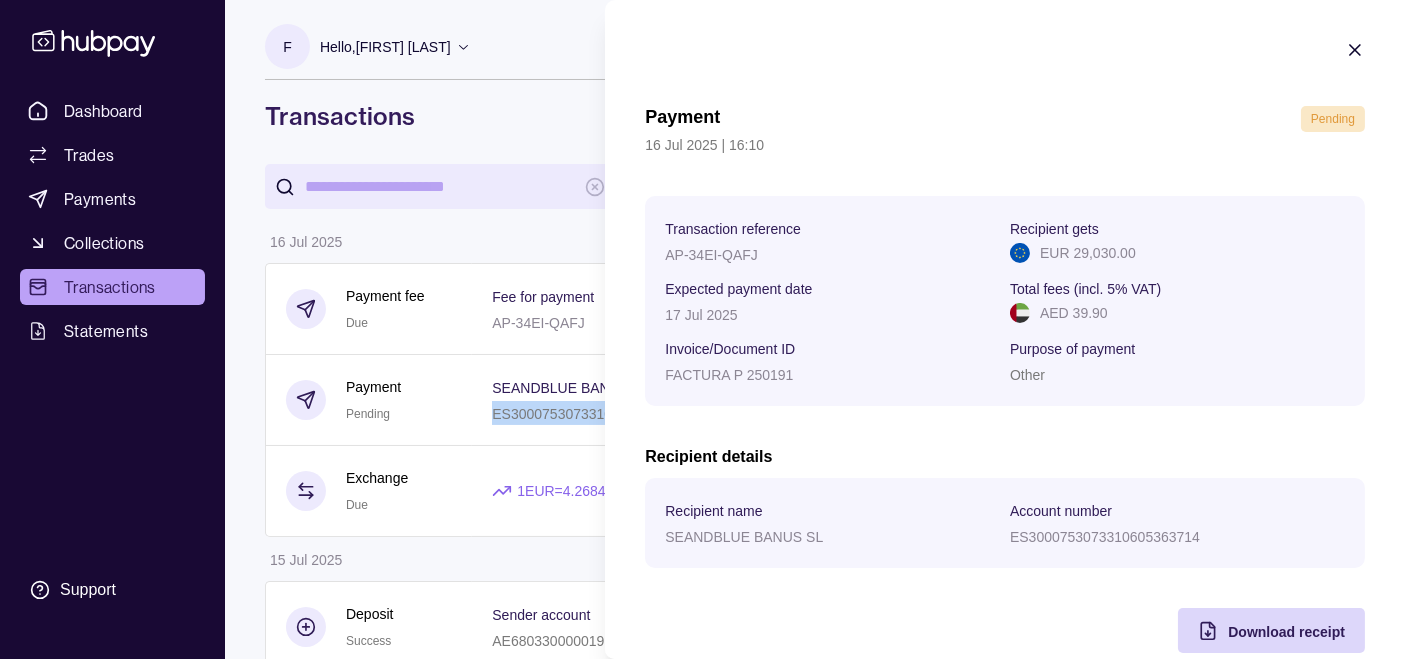 type 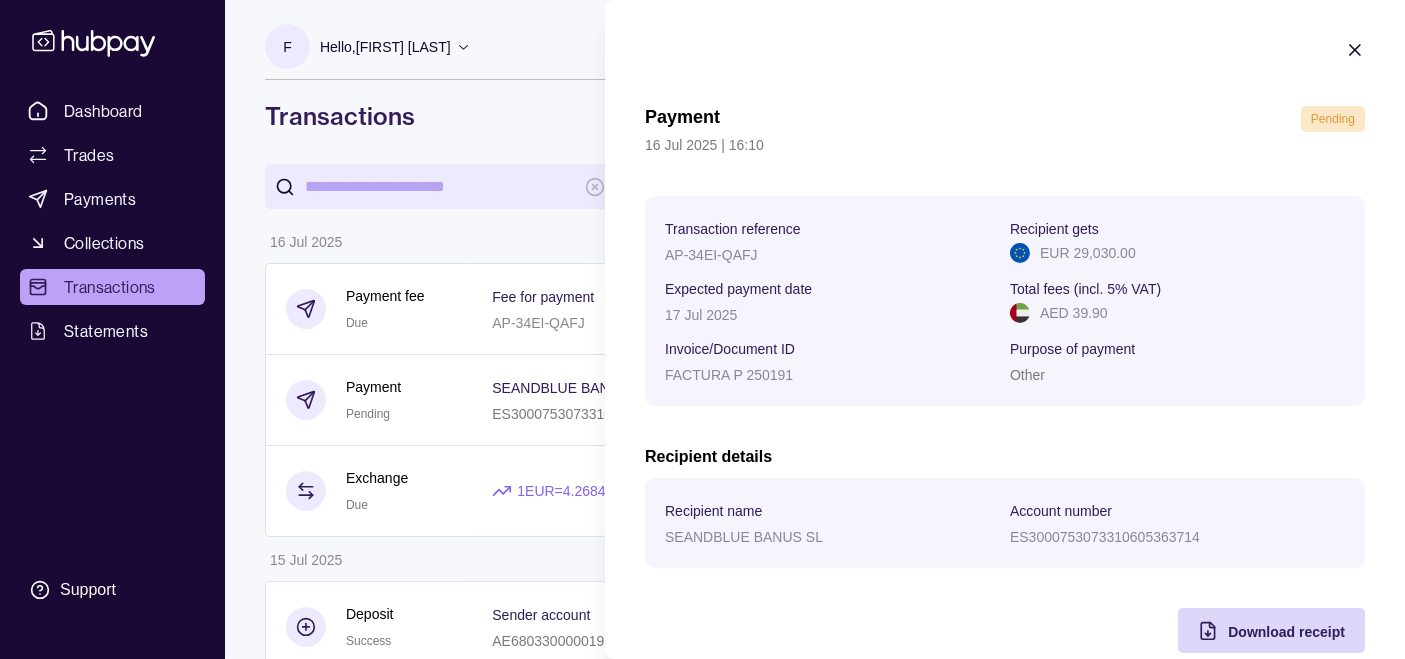 click on "Dashboard Trades Payments Collections Transactions Statements Support F Hello, [FIRST] [LAST] Transactions More filters ( 0 applied) Details Amount 16 Jul 2025 Payment fee Due Fee for payment AP-34EI-QAFJ - AED 39.90 Payment Pending SEANDBLUE BANUS SL ES3000753073310605363714 Invoice/Document ID FACTURA P 250191 - EUR 29,030.00 Exchange Due 1 EUR = 4.26843 AED Settlement due date 17 Jul 2025 - AED 123,912.52 + EUR 29,030.00 15 Jul 2025 Deposit Success Sender account AE680330000019100052524 Sender name Lamar Holidays LLC + AED 100,000.00 14 Jul 2025 Payment fee Paid Fee for payment AP-7Y3J-7T45 - AED 39.90 Payment Success Expert Travel Vip GP GR0501727650005765109995252 Invoice/Document ID Invoices LMR9, LMR10, LMR11 - EUR 47,364.00 Exchange Success 1 EUR = 4.2975 AED Settlement due date 15 Jul 2025 - AED 203,546.79 + EUR 47,364.00 09 Jul 2025 Deposit Success Sender account Sender name + Paid" at bounding box center (702, 1174) 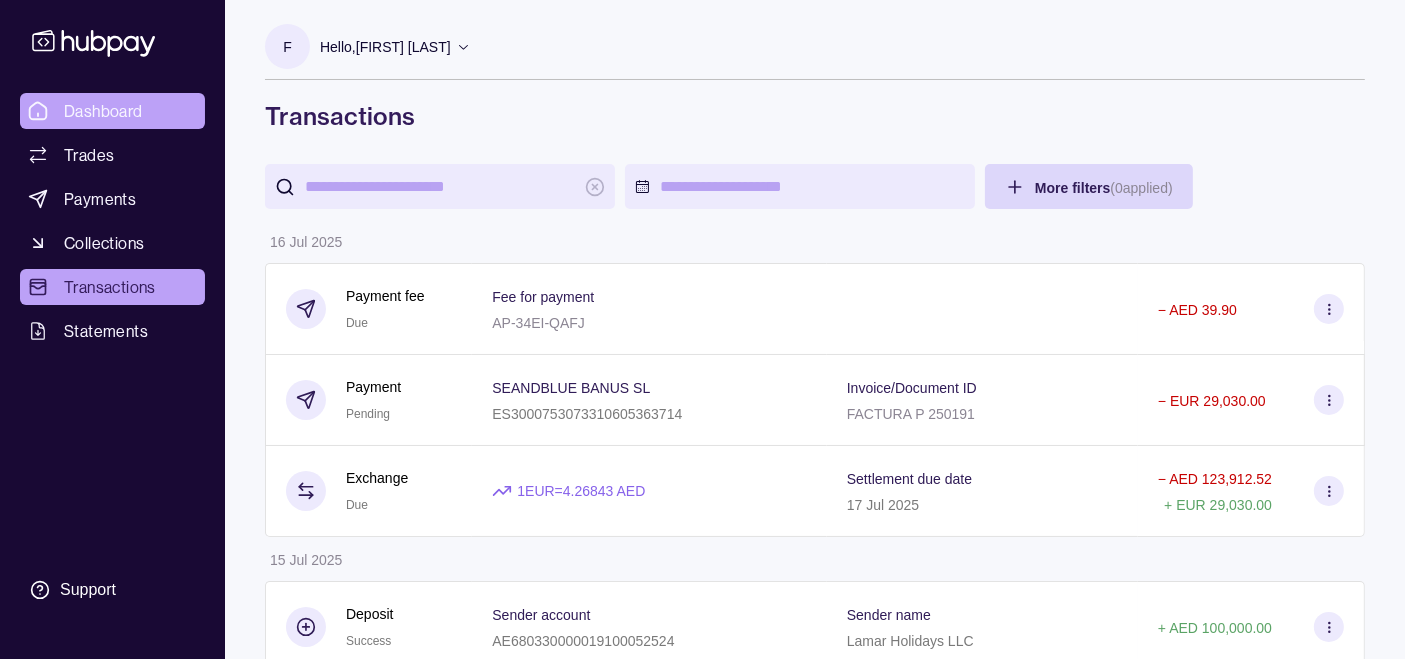 click on "Dashboard" at bounding box center [103, 111] 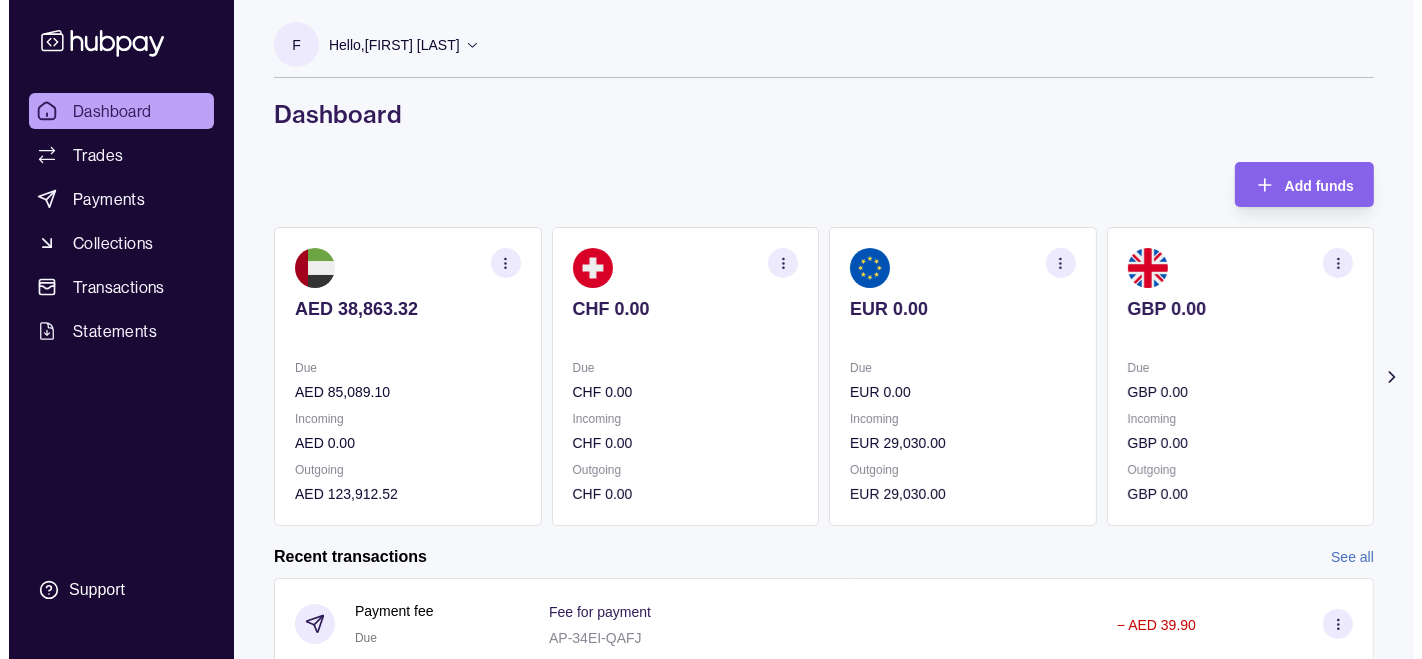 scroll, scrollTop: 0, scrollLeft: 0, axis: both 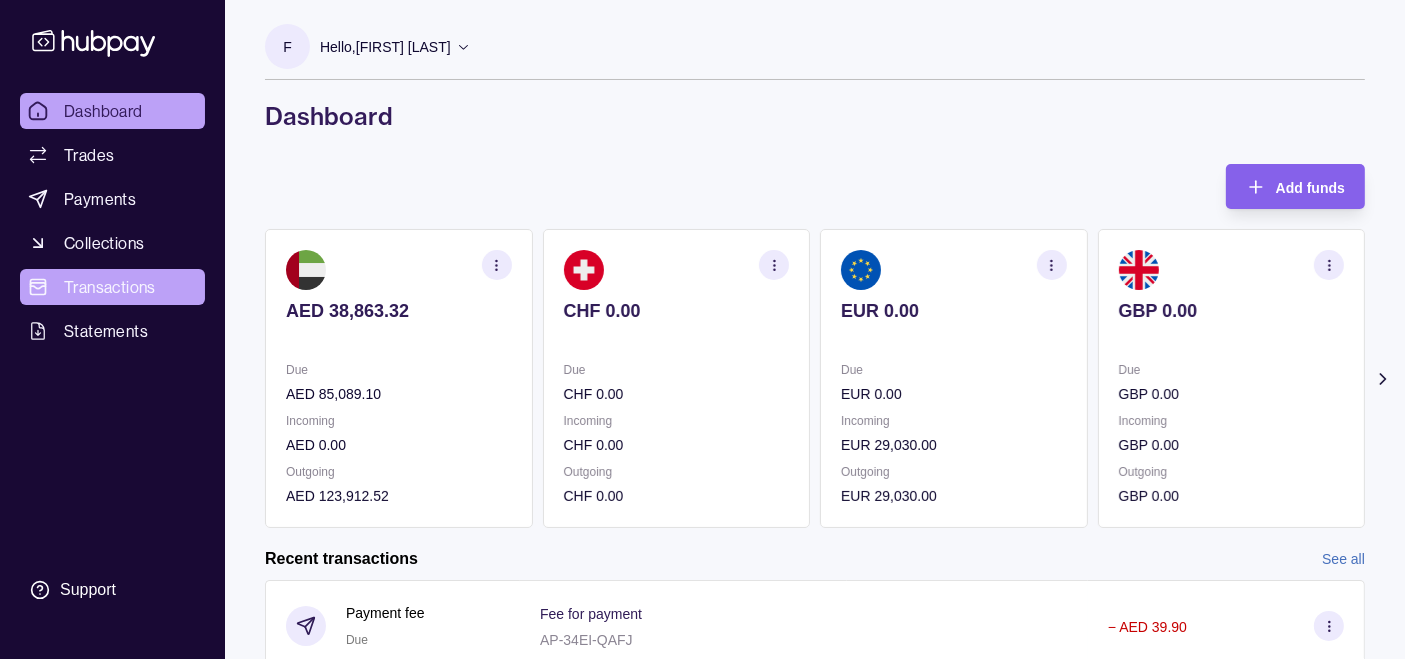 click on "Transactions" at bounding box center (110, 287) 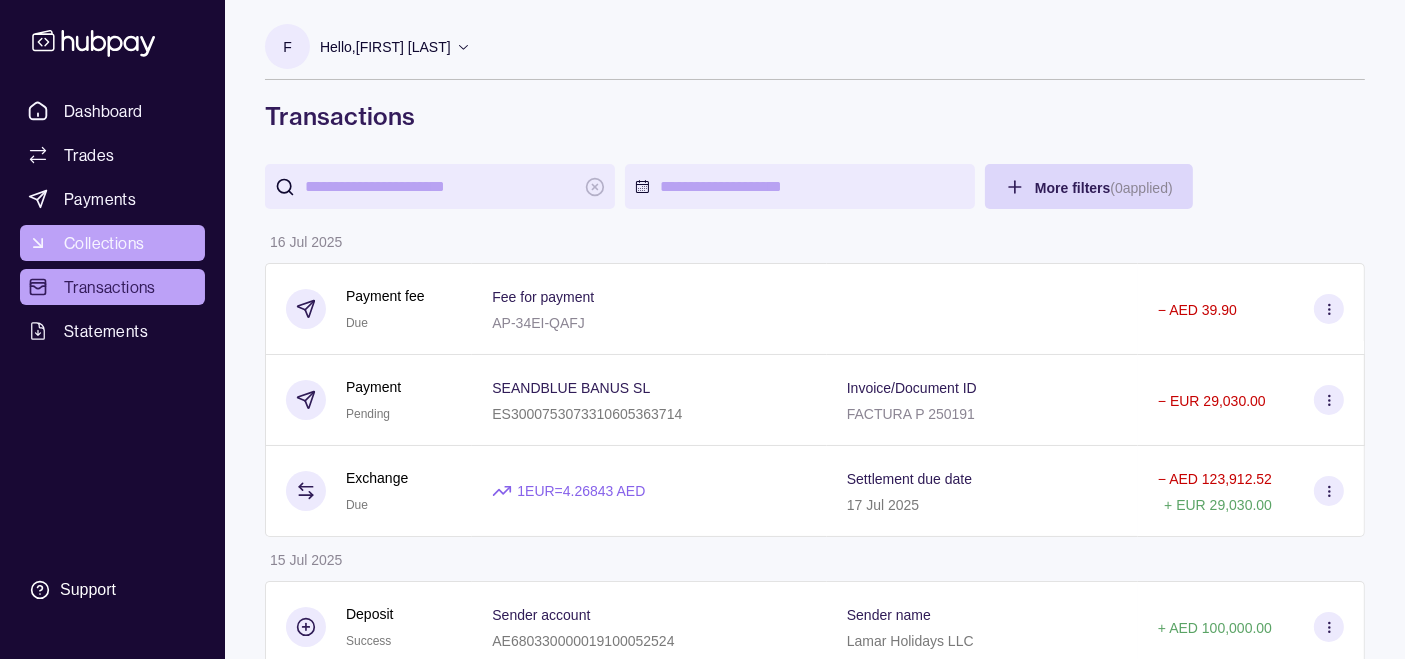 click on "Collections" at bounding box center [112, 243] 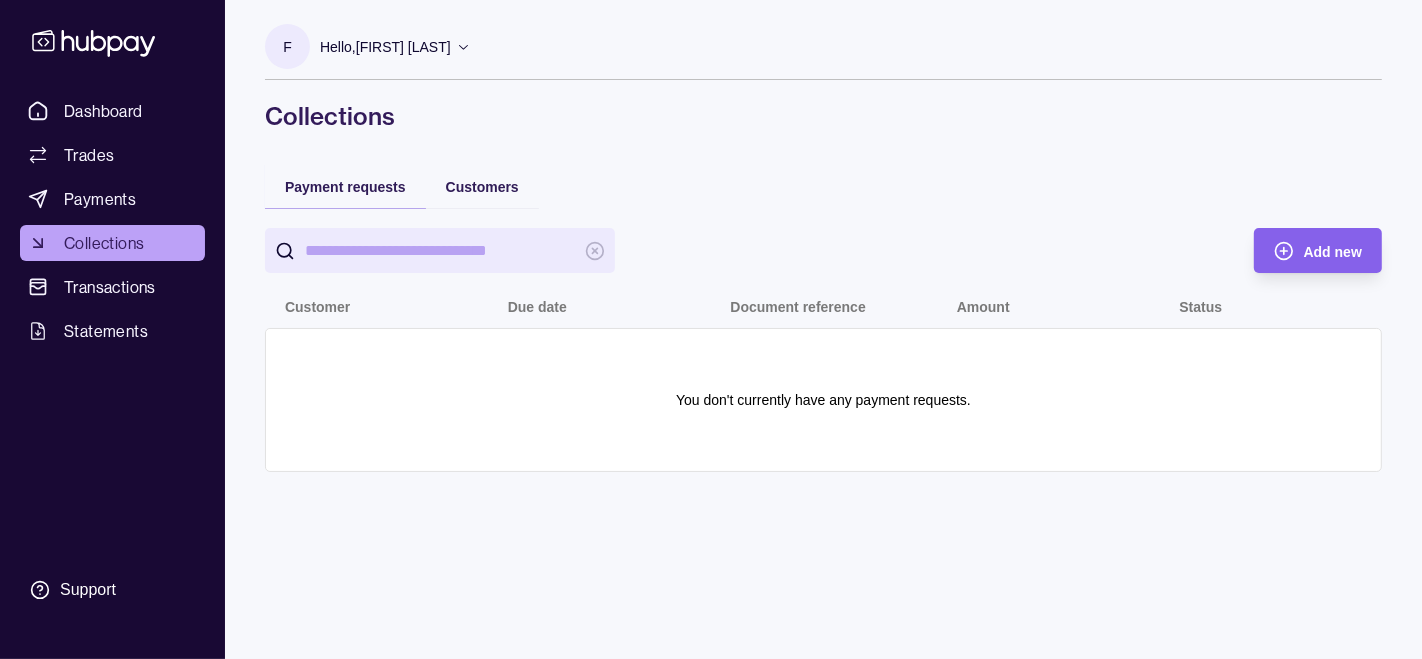 click on "Payments" at bounding box center (100, 199) 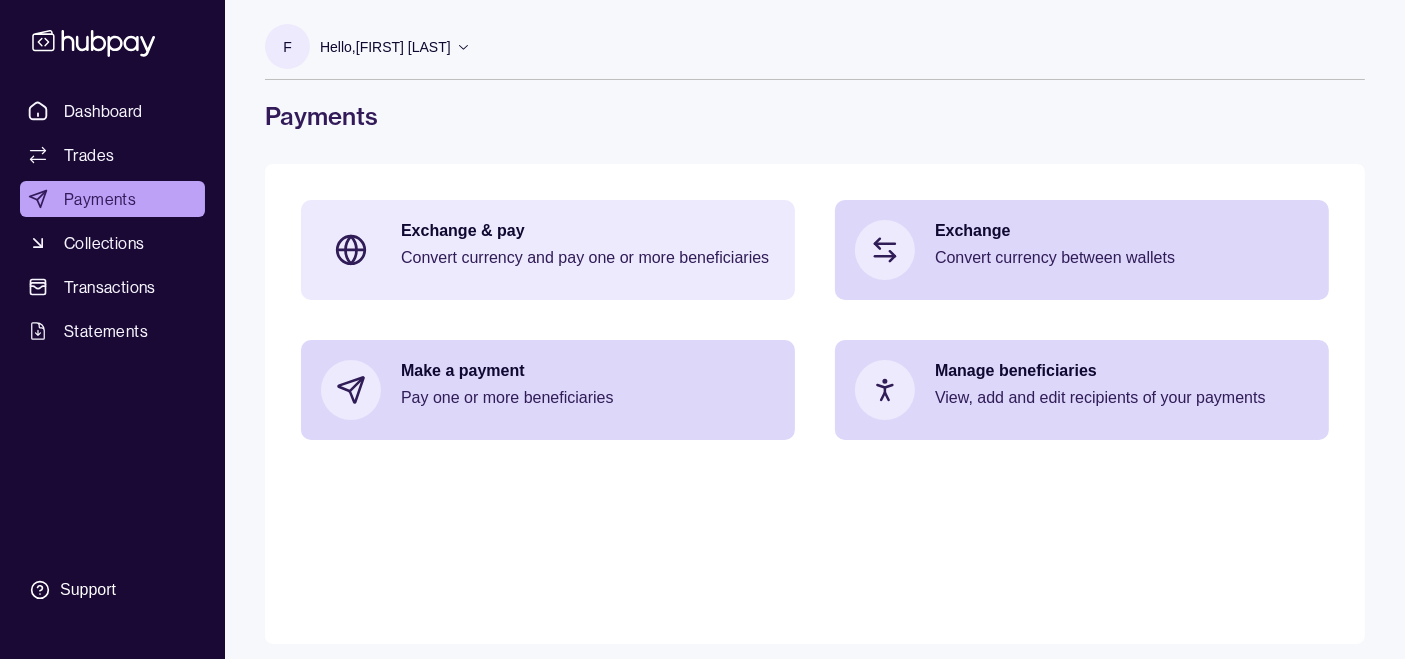 click on "Convert currency and pay one or more beneficiaries" at bounding box center (588, 258) 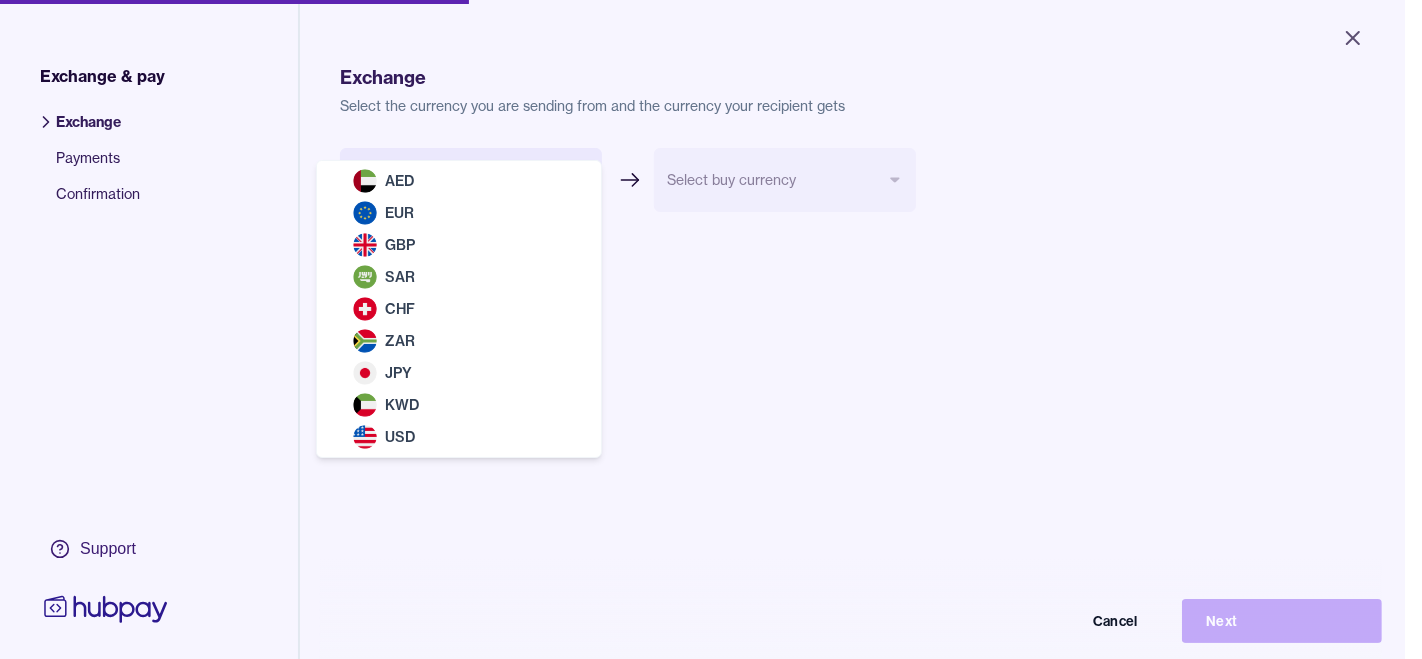 click on "Close Exchange & pay Exchange Payments Confirmation Support Exchange Select the currency you are sending from and the currency your recipient gets Select sell currency *** *** *** *** *** *** *** *** *** Select buy currency Cancel Next Exchange & pay | Hubpay AED EUR GBP SAR CHF ZAR JPY KWD USD" at bounding box center (702, 329) 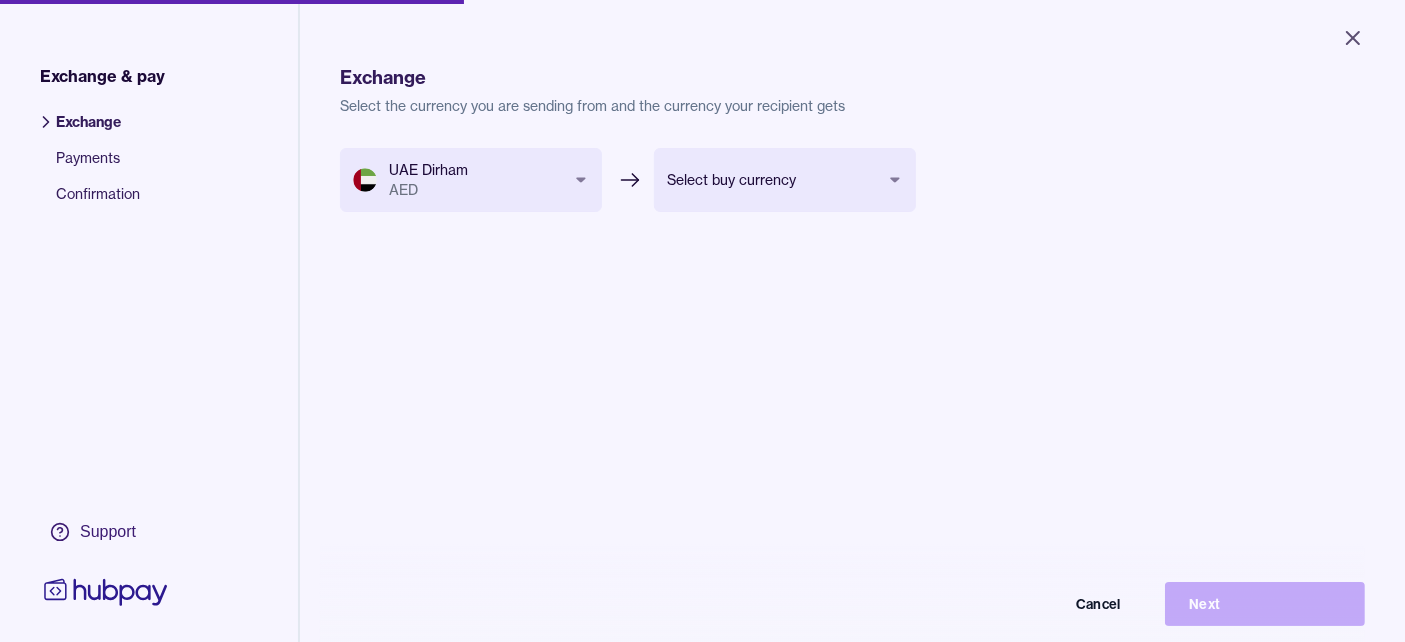 click on "Close Exchange & pay Exchange Payments Confirmation Support Exchange Select the currency you are sending from and the currency your recipient gets UAE Dirham AED *** *** *** *** *** *** *** *** *** Select buy currency *** *** *** *** *** *** *** *** Cancel Next Exchange & pay | Hubpay" at bounding box center (702, 321) 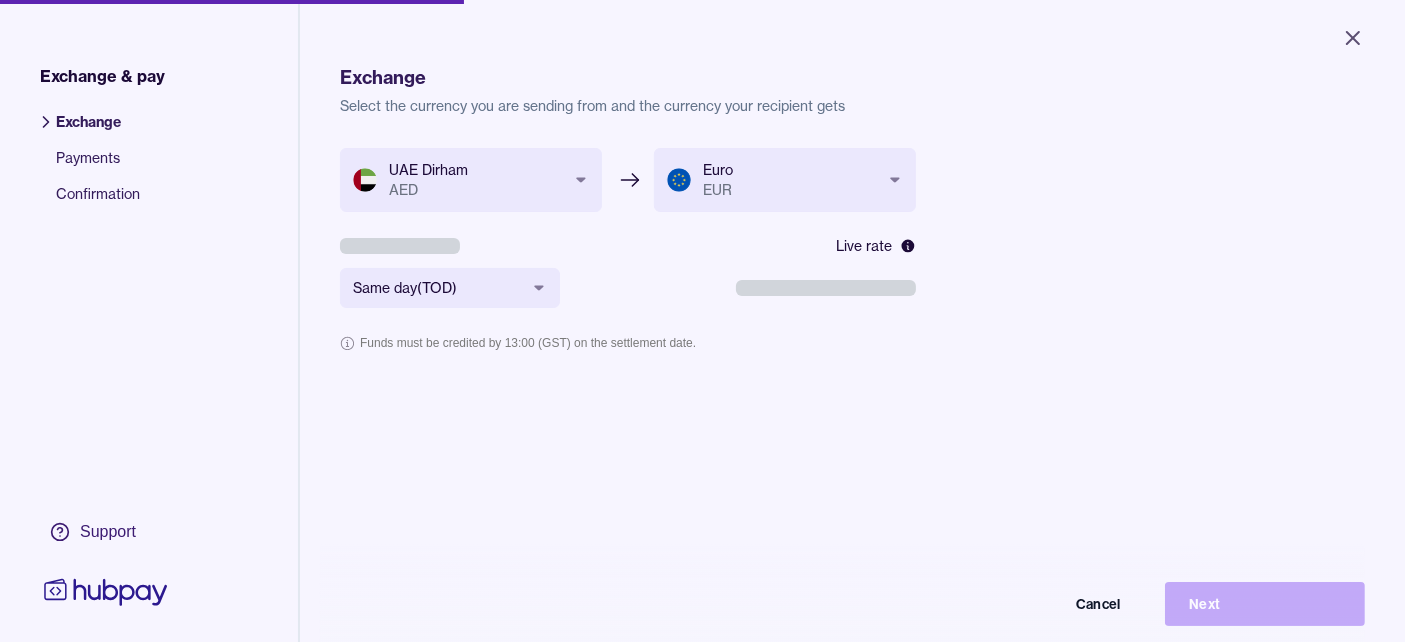 click on "**********" at bounding box center [852, 469] 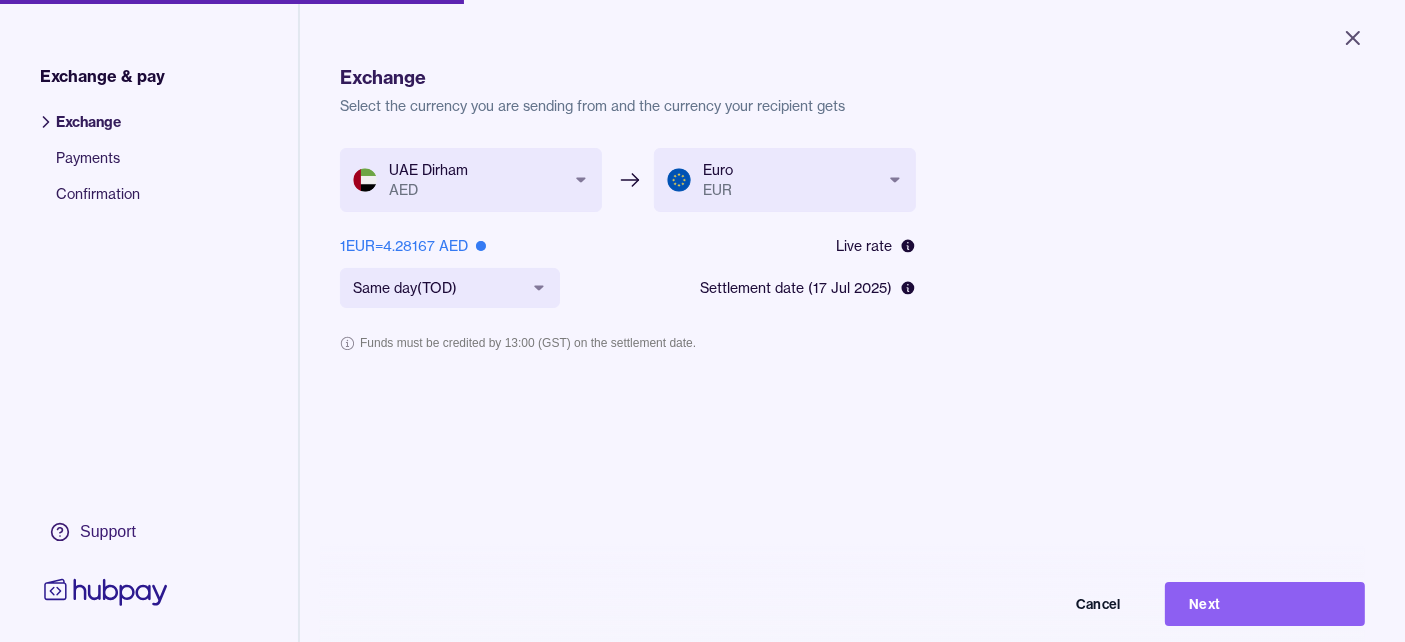 click on "**********" at bounding box center (702, 321) 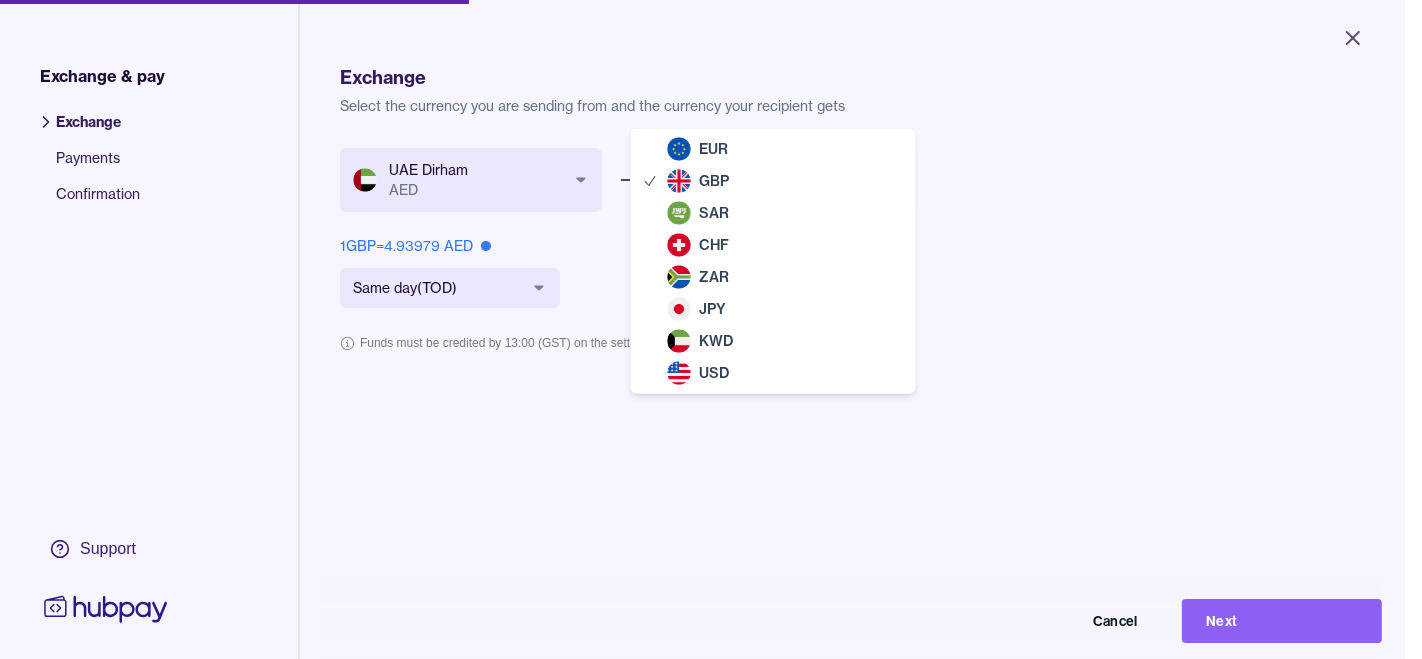 click on "**********" at bounding box center [702, 329] 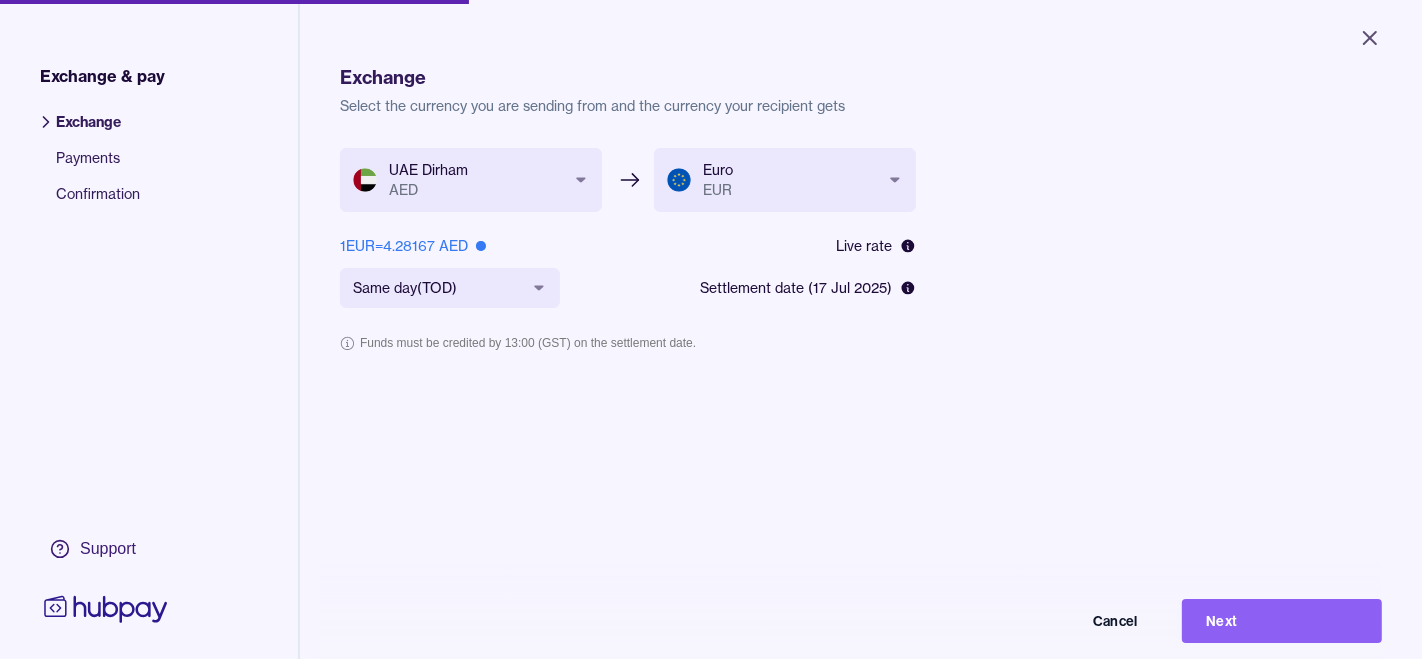click on "**********" at bounding box center (711, 329) 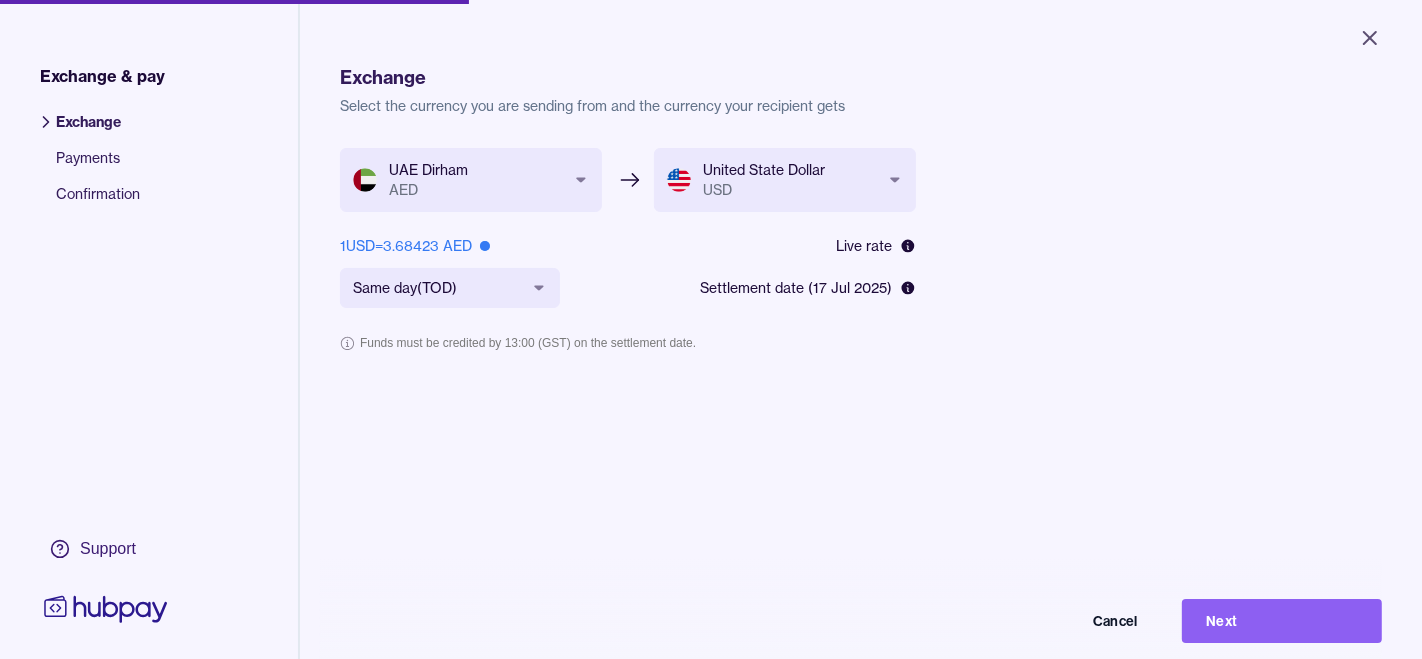 click on "**********" at bounding box center [711, 329] 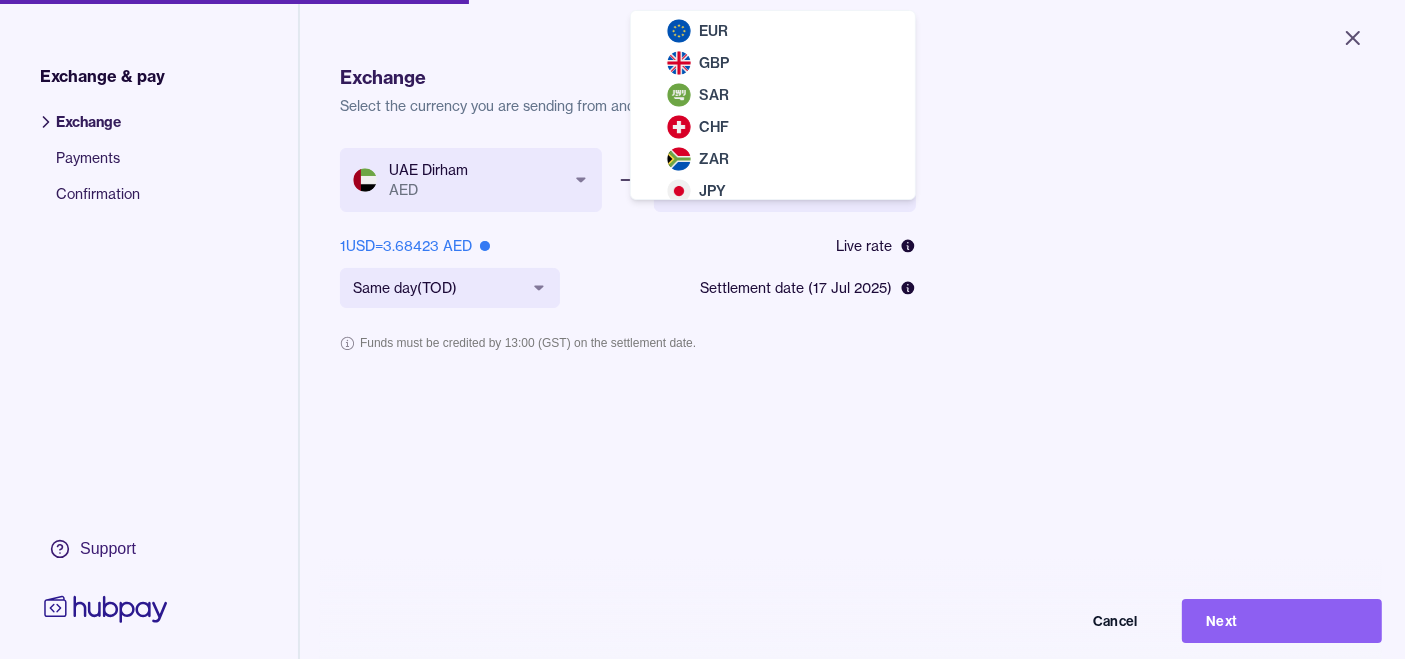 scroll, scrollTop: 75, scrollLeft: 0, axis: vertical 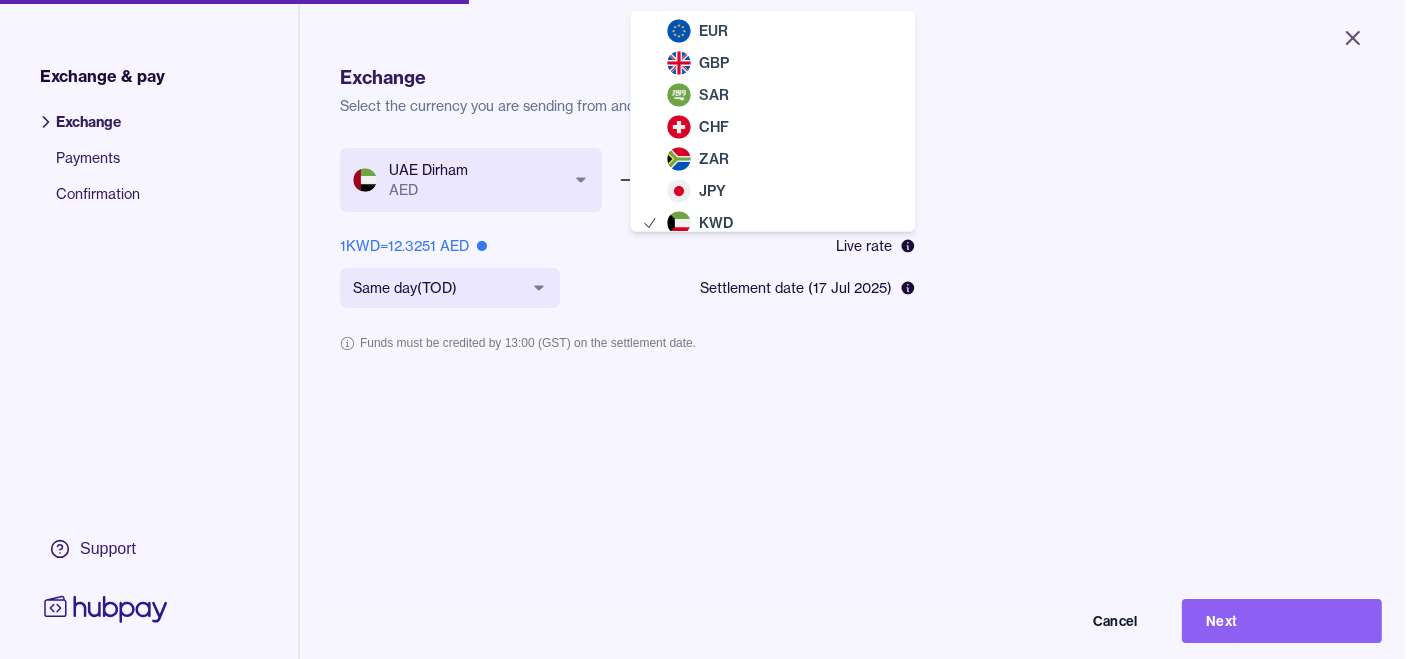 click on "**********" at bounding box center (702, 329) 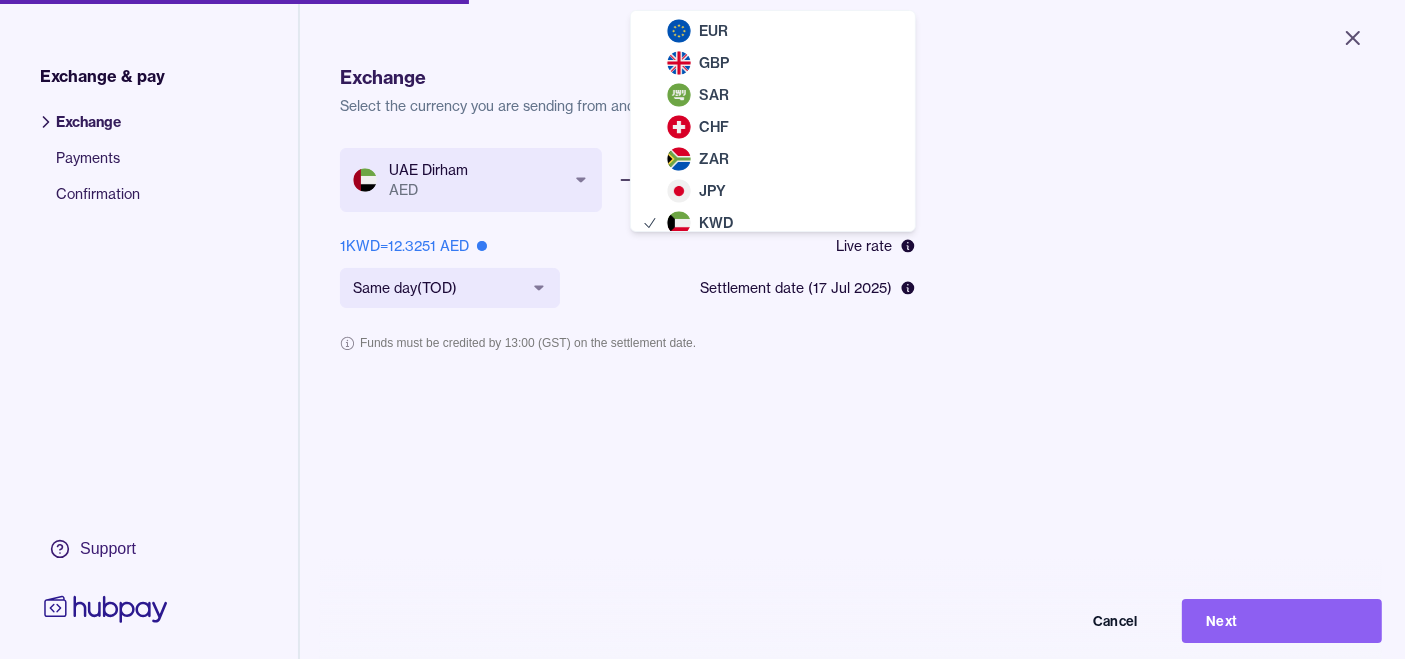 scroll, scrollTop: 42, scrollLeft: 0, axis: vertical 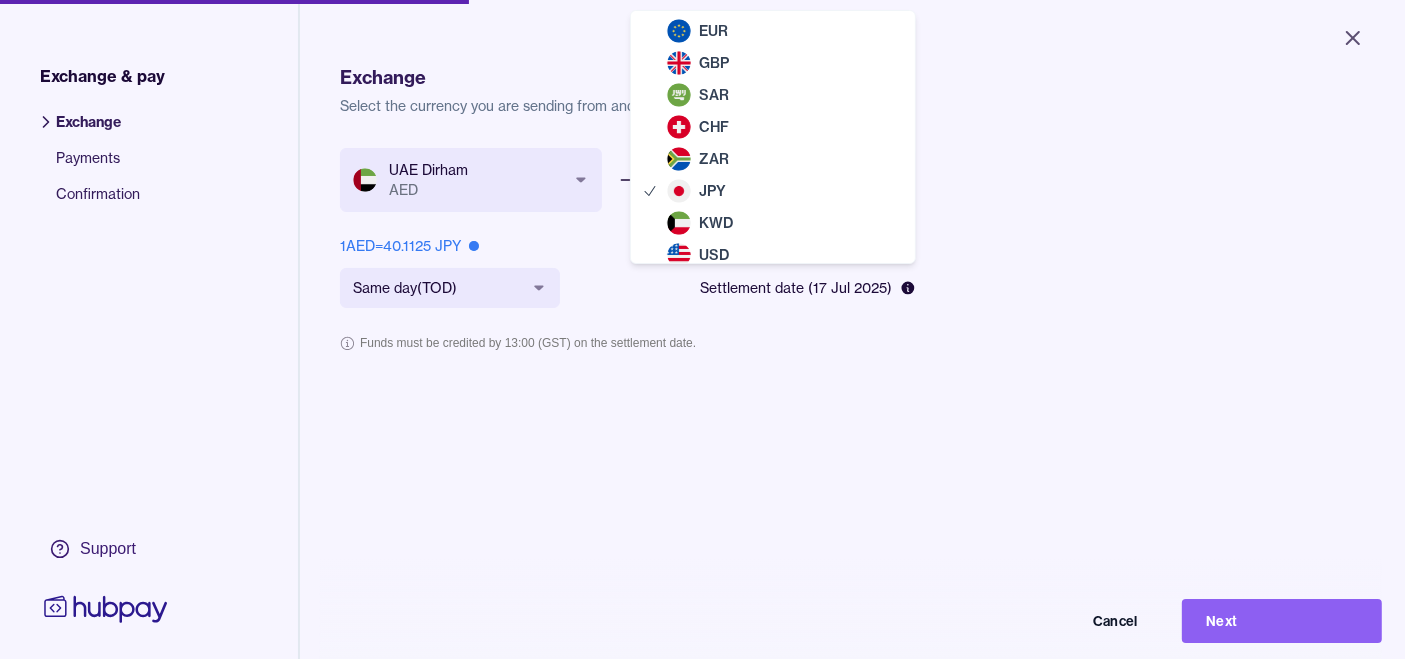 click on "**********" at bounding box center (702, 329) 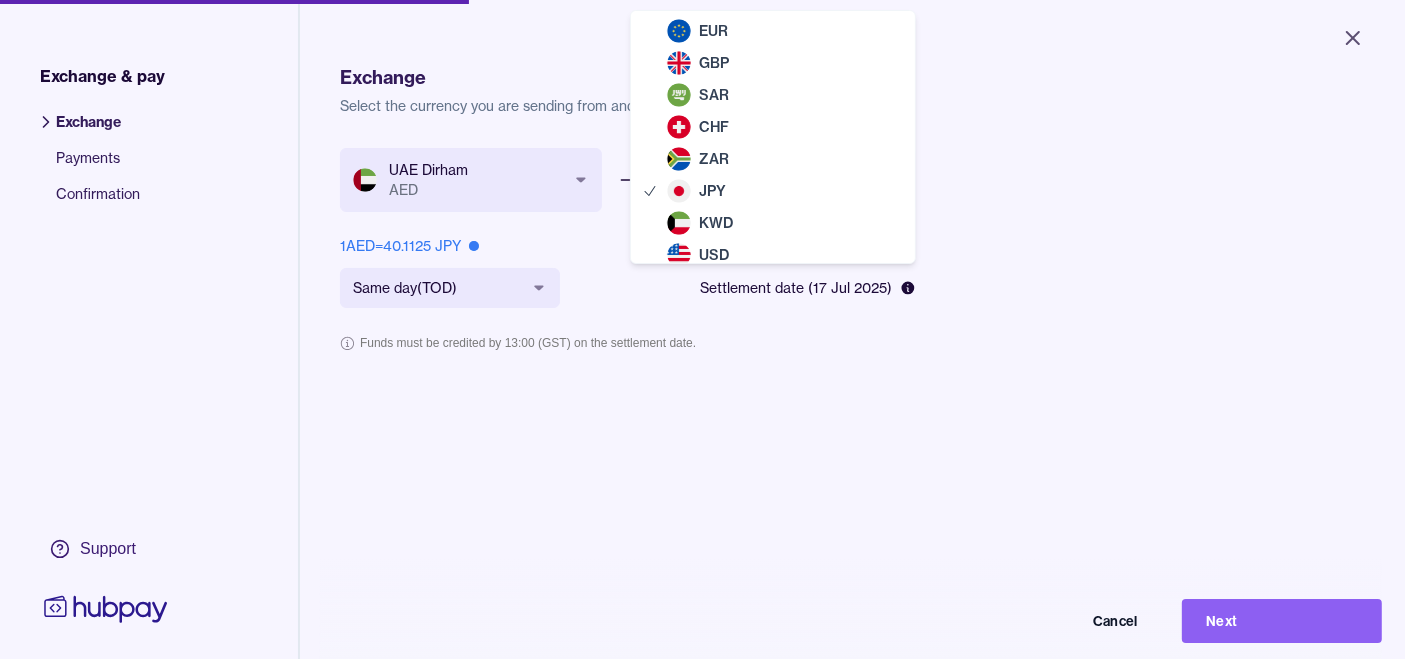 scroll, scrollTop: 10, scrollLeft: 0, axis: vertical 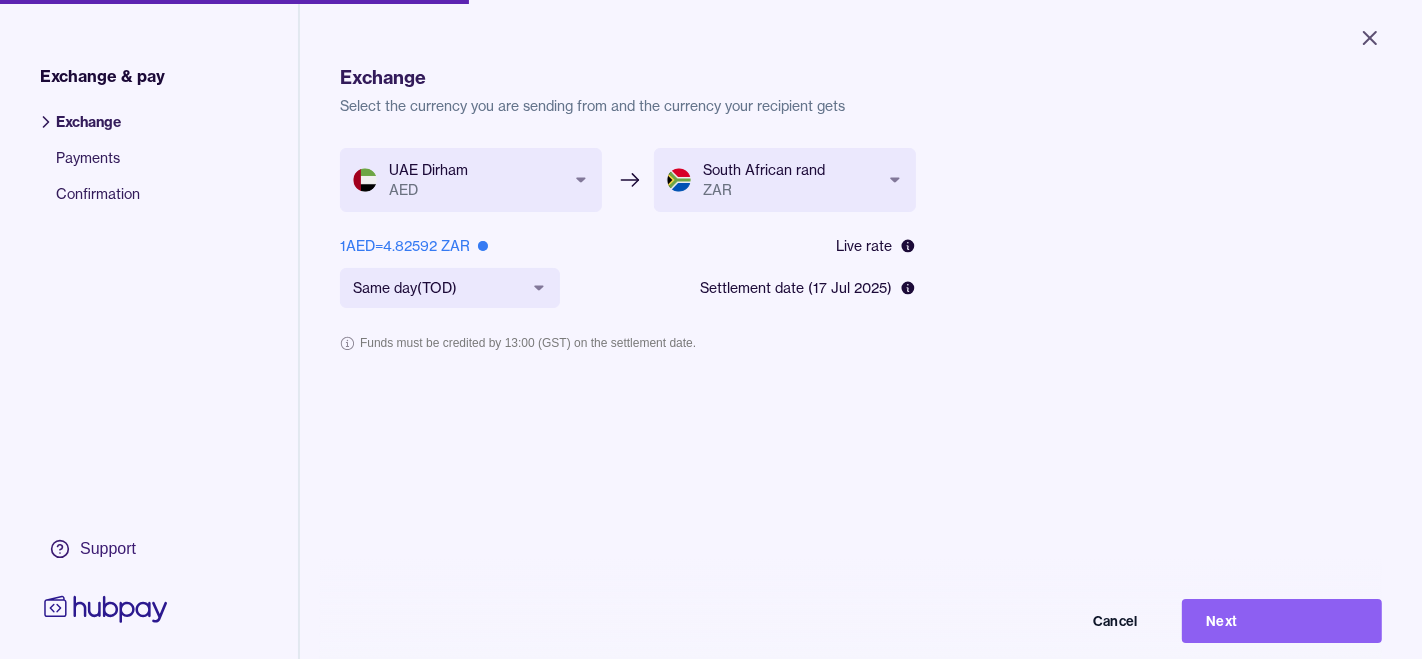 click on "**********" at bounding box center [711, 329] 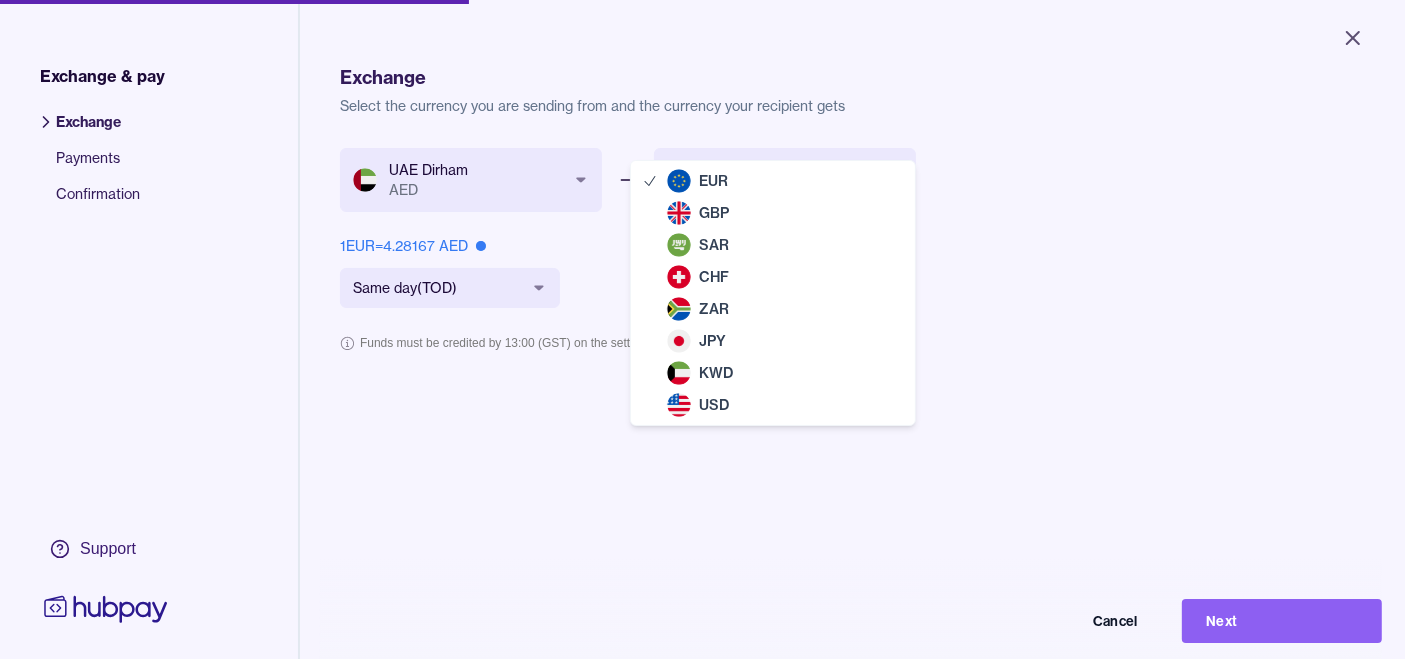click on "**********" at bounding box center (702, 329) 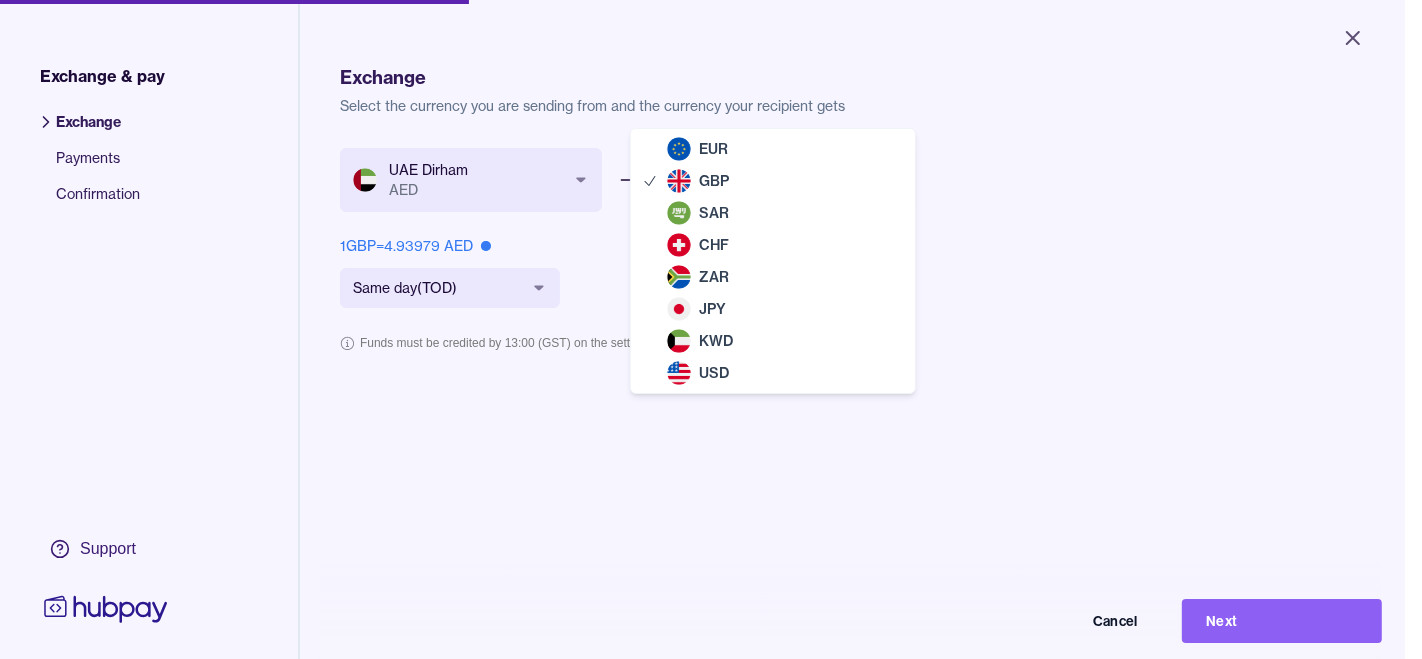 click on "**********" at bounding box center [702, 329] 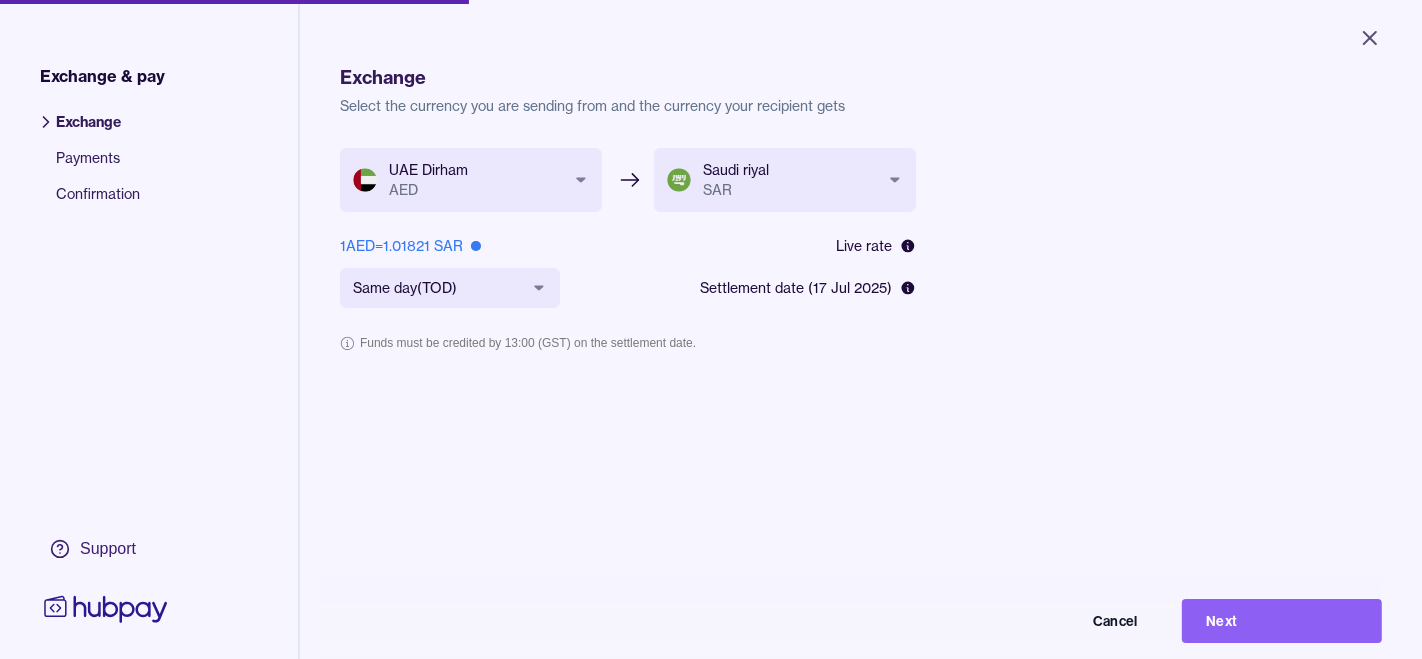 click on "**********" at bounding box center (711, 329) 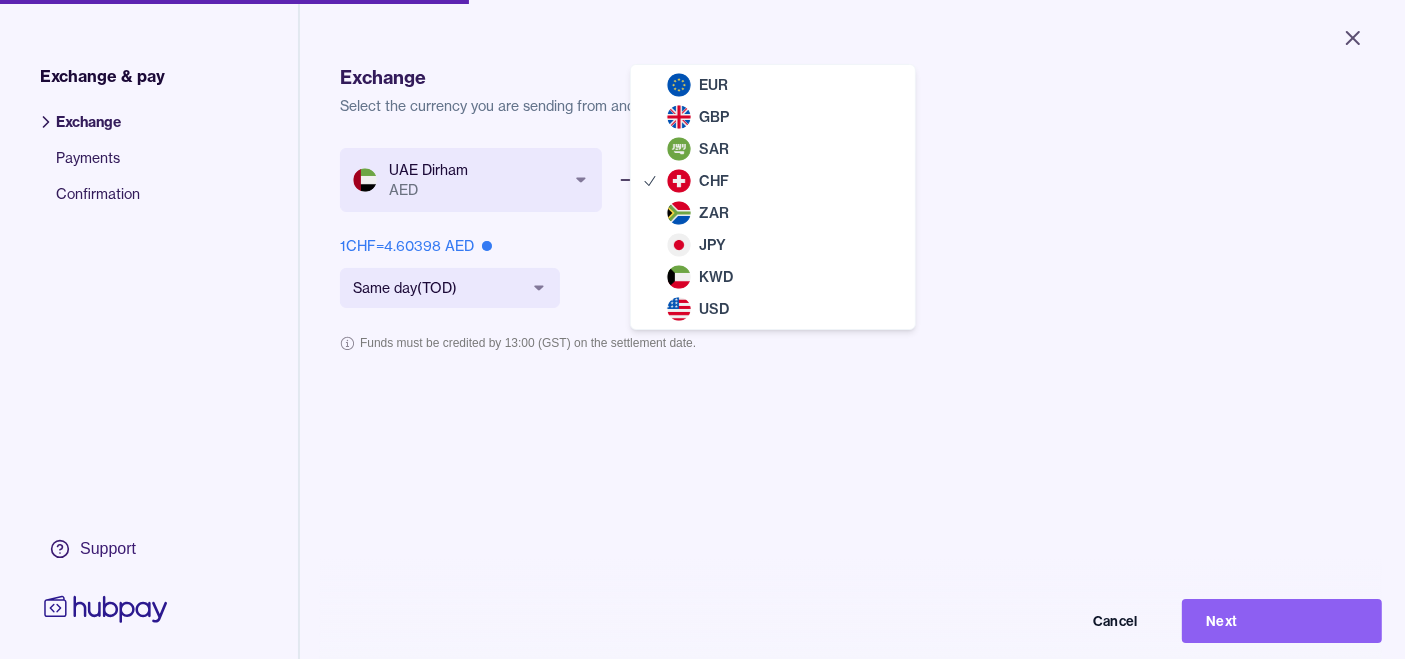 click on "**********" at bounding box center [702, 329] 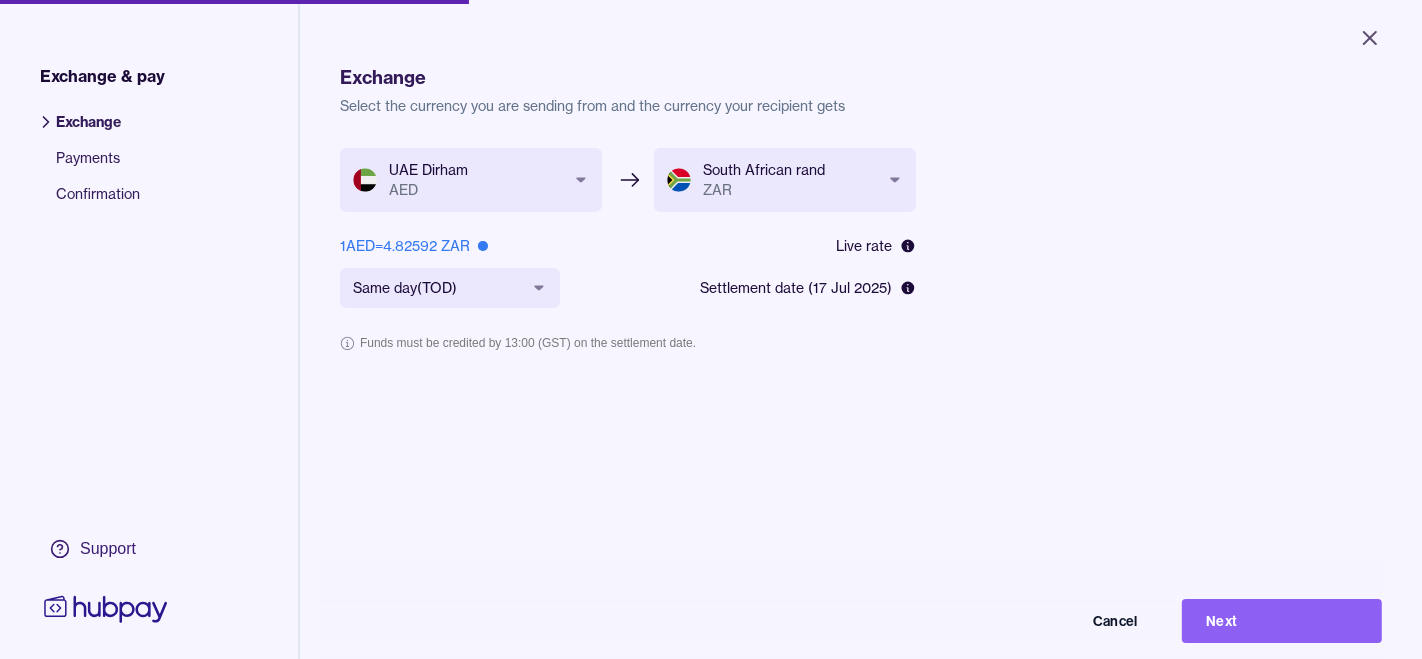 click on "**********" at bounding box center [711, 329] 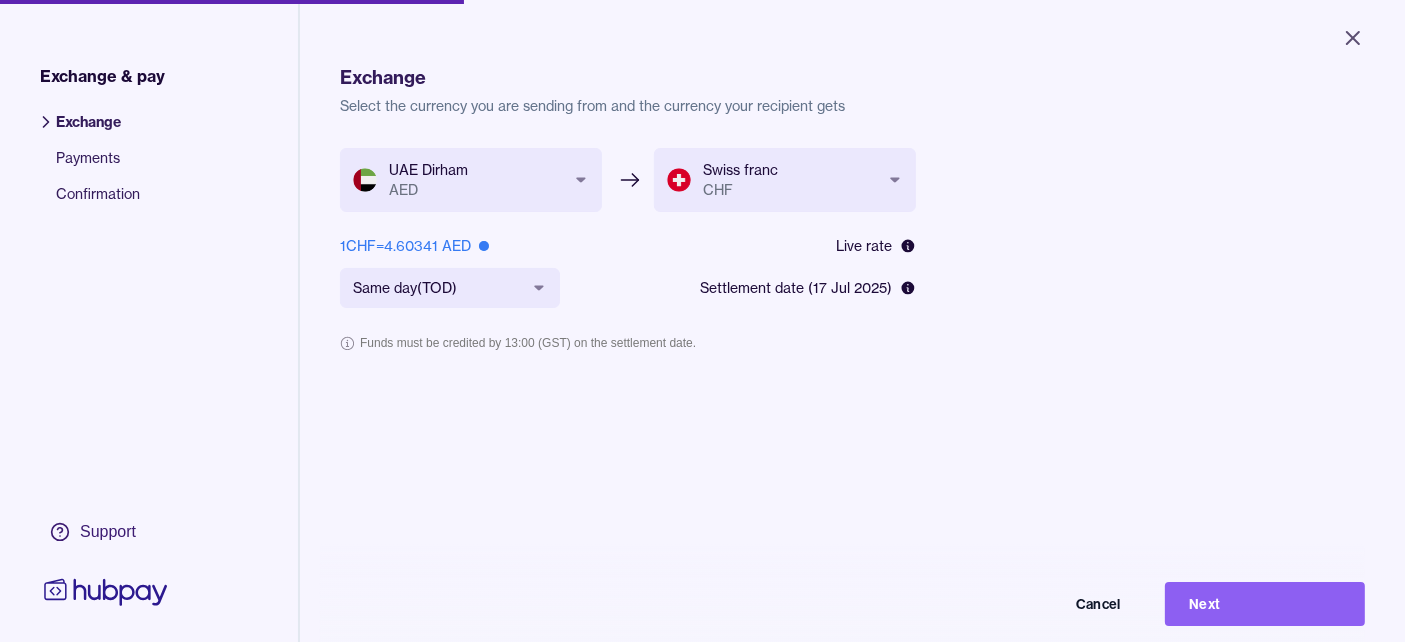 click on "**********" at bounding box center (702, 321) 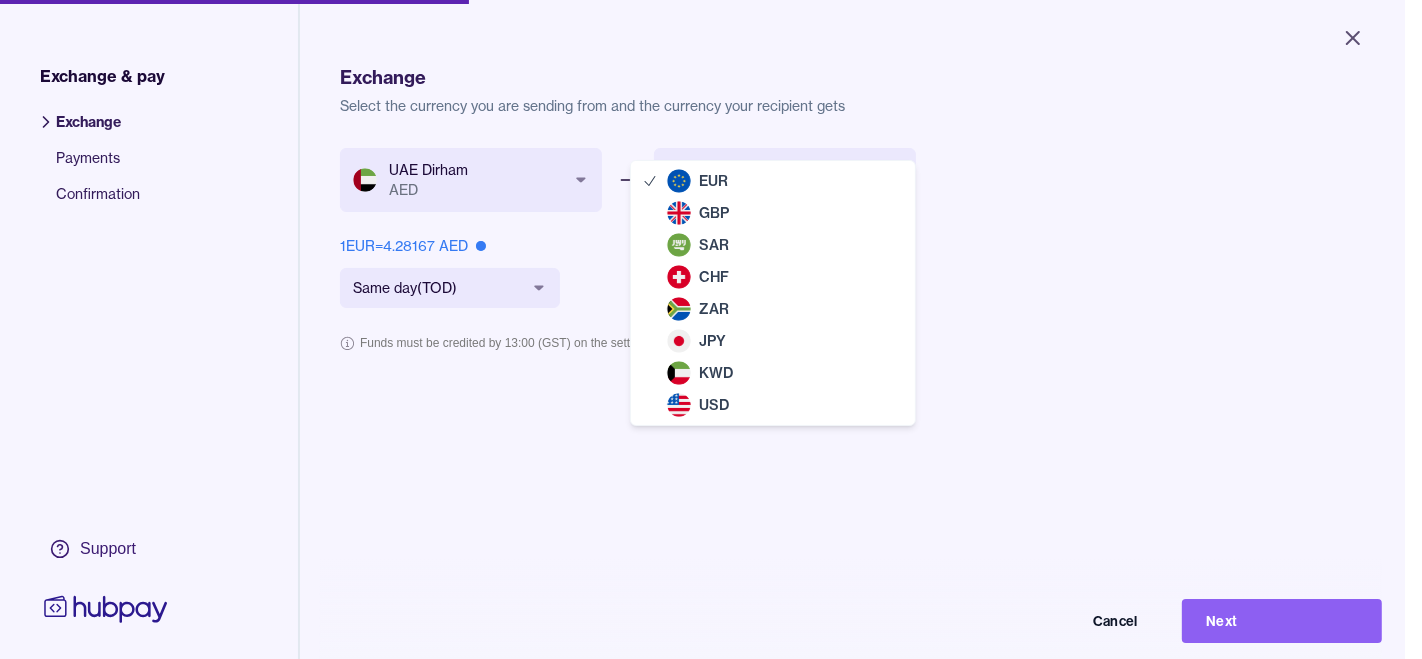 click on "**********" at bounding box center [702, 329] 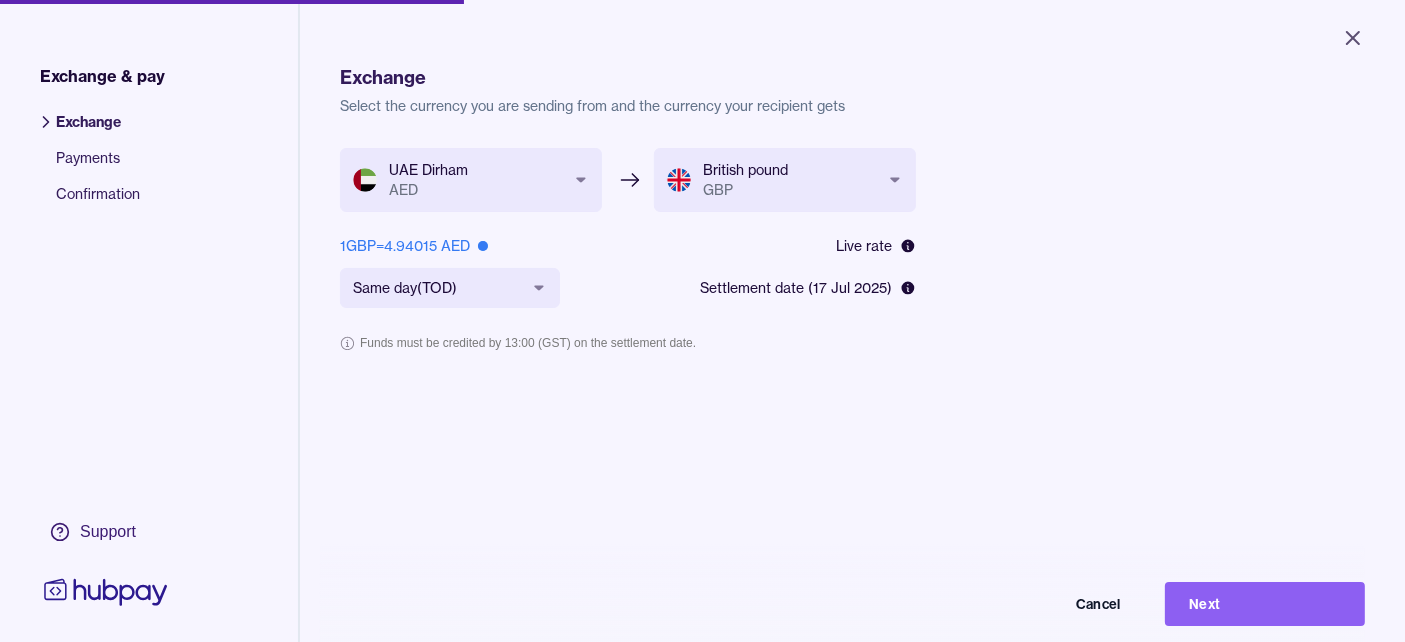 click on "**********" at bounding box center [702, 321] 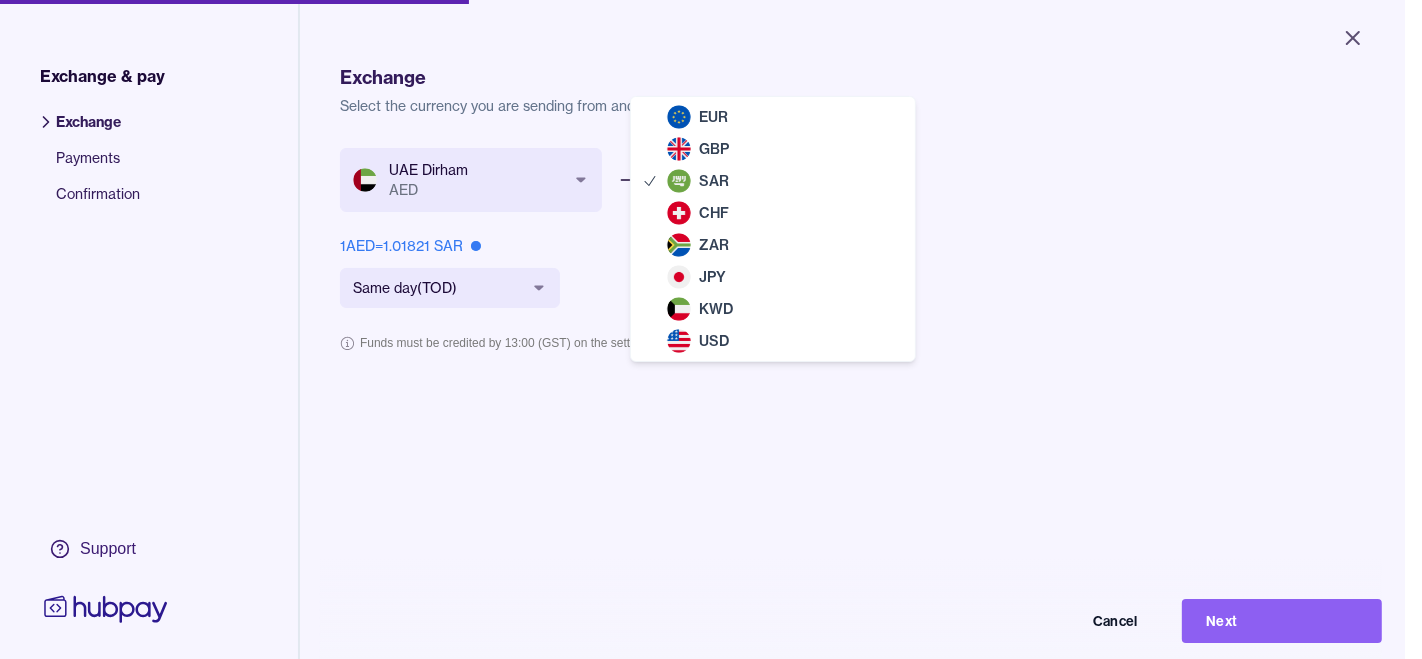 click on "**********" at bounding box center (702, 329) 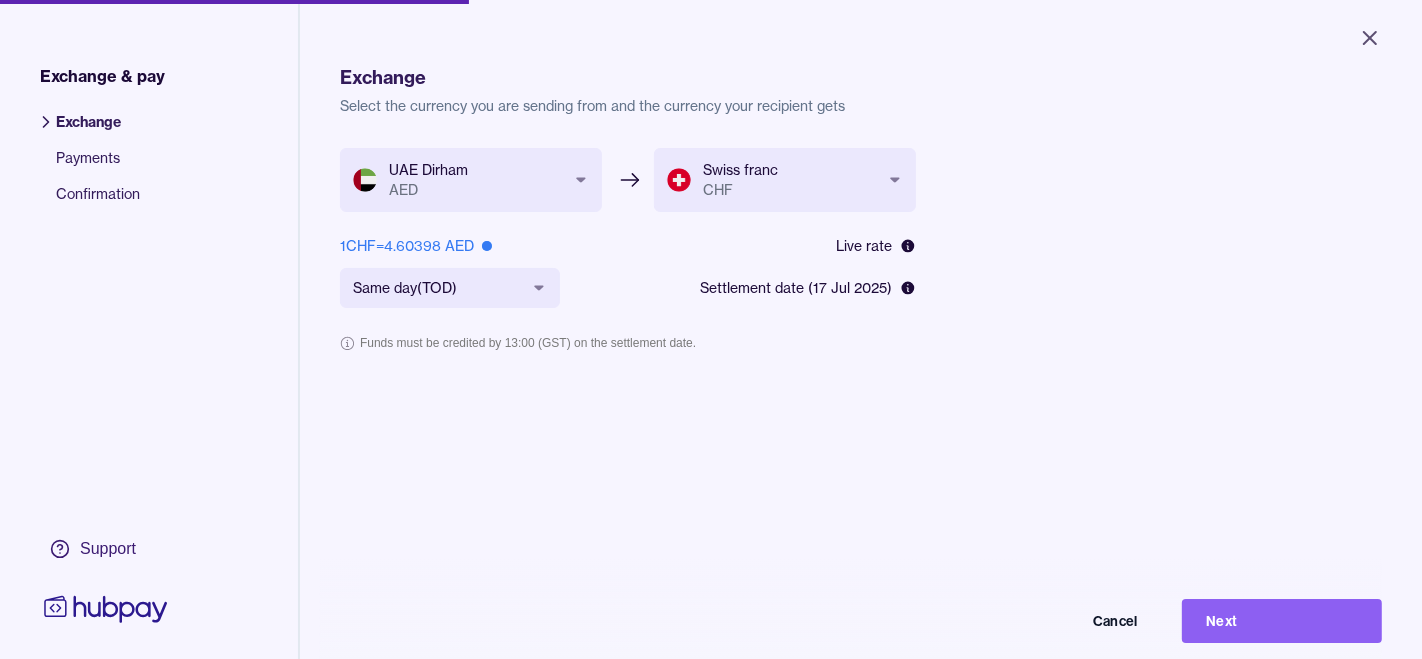 click on "**********" at bounding box center [711, 329] 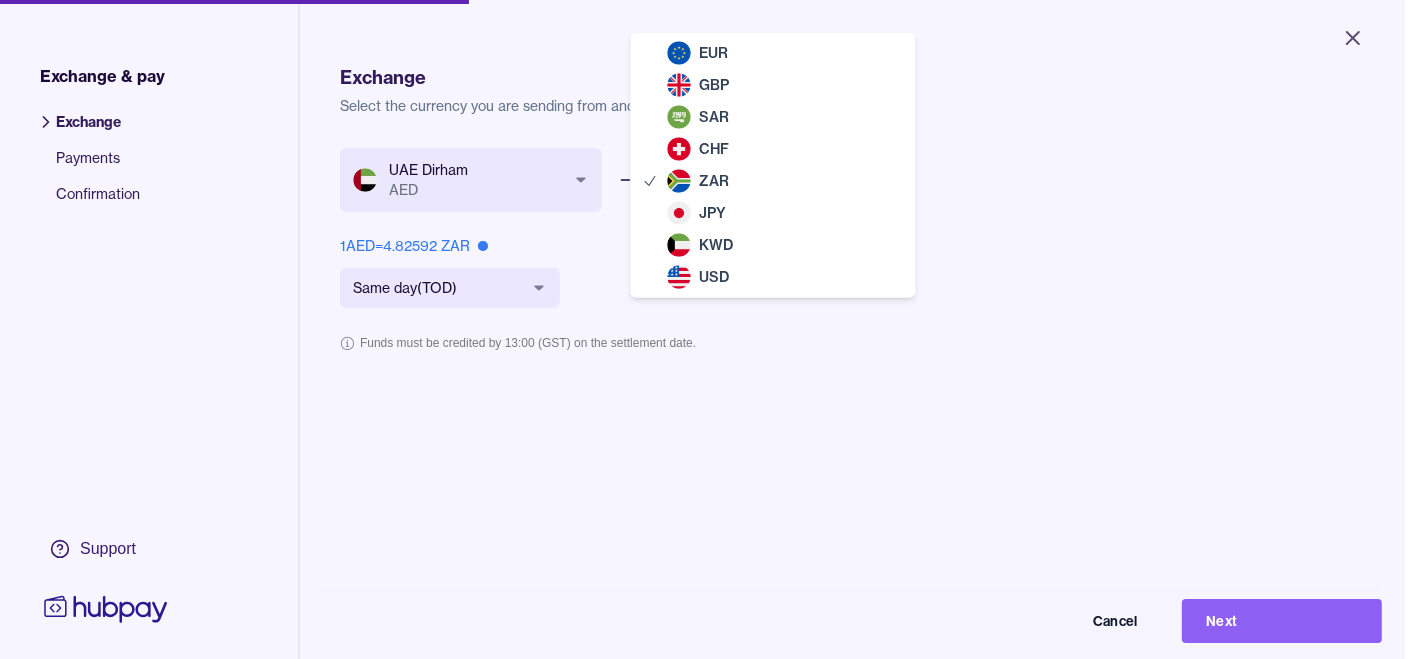 click on "**********" at bounding box center (702, 329) 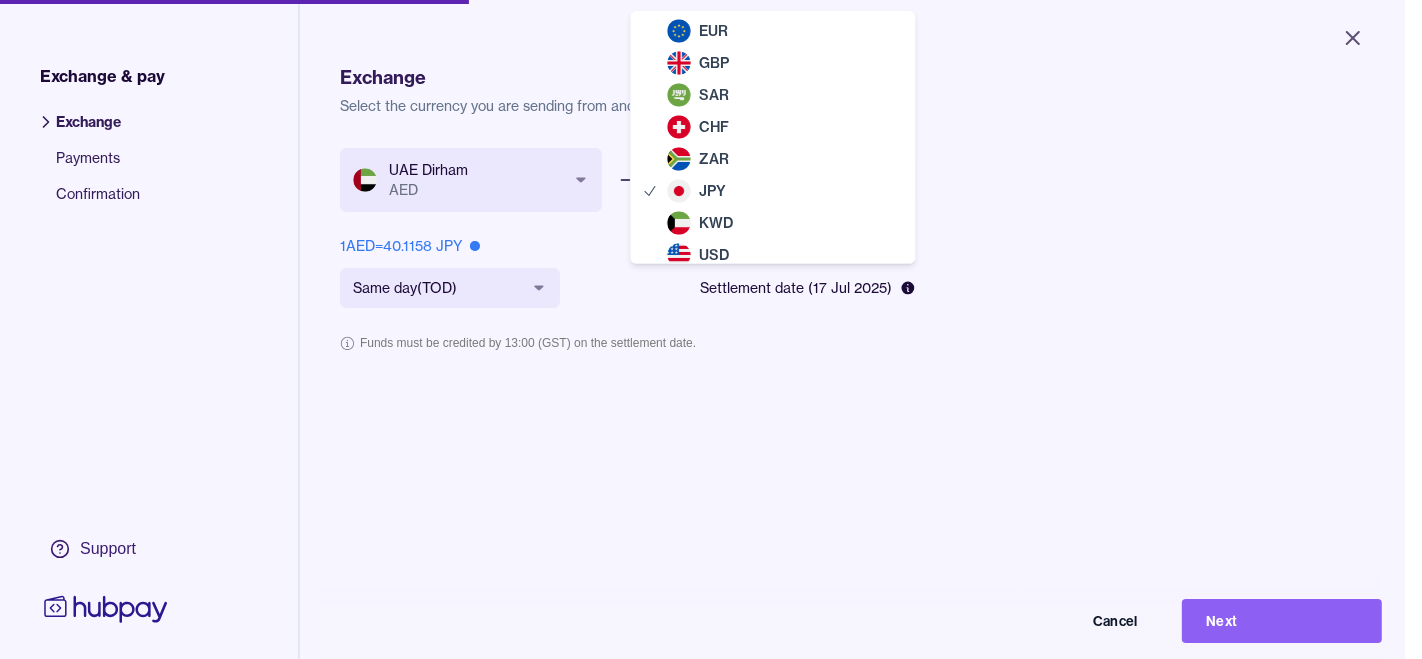 click on "**********" at bounding box center [702, 329] 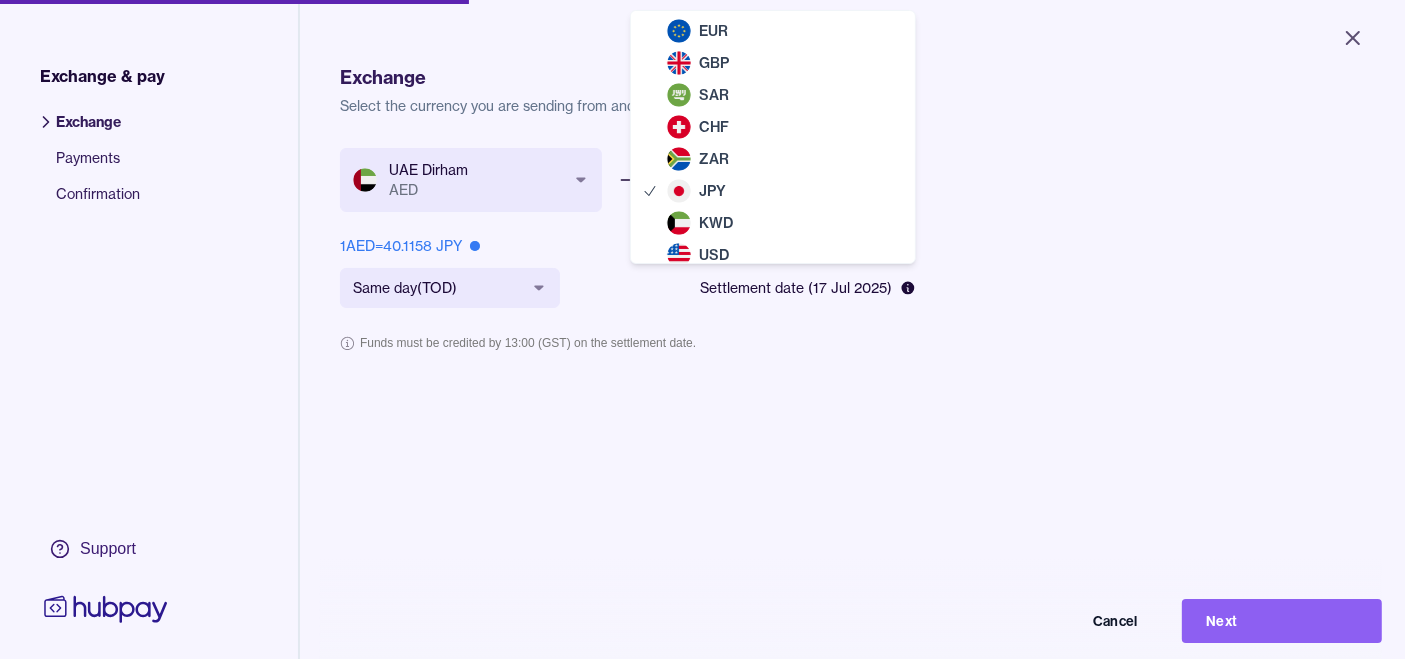 scroll, scrollTop: 10, scrollLeft: 0, axis: vertical 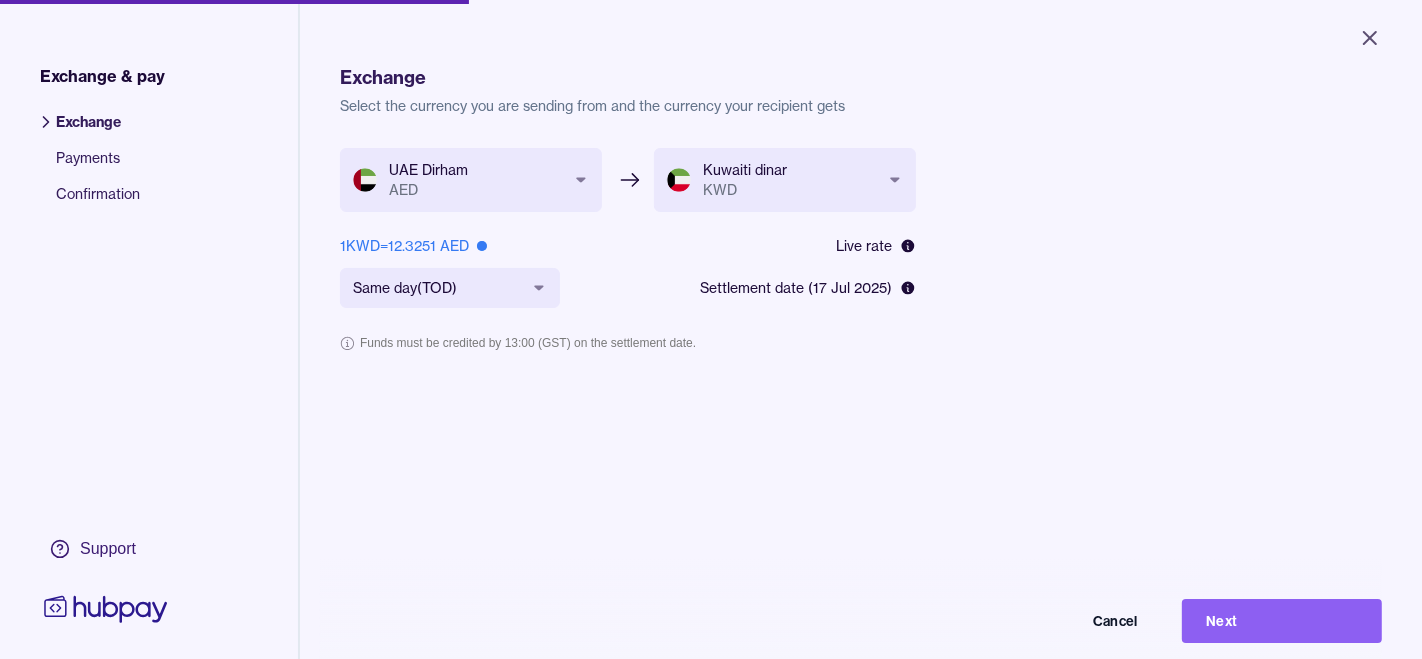 click on "**********" at bounding box center [711, 329] 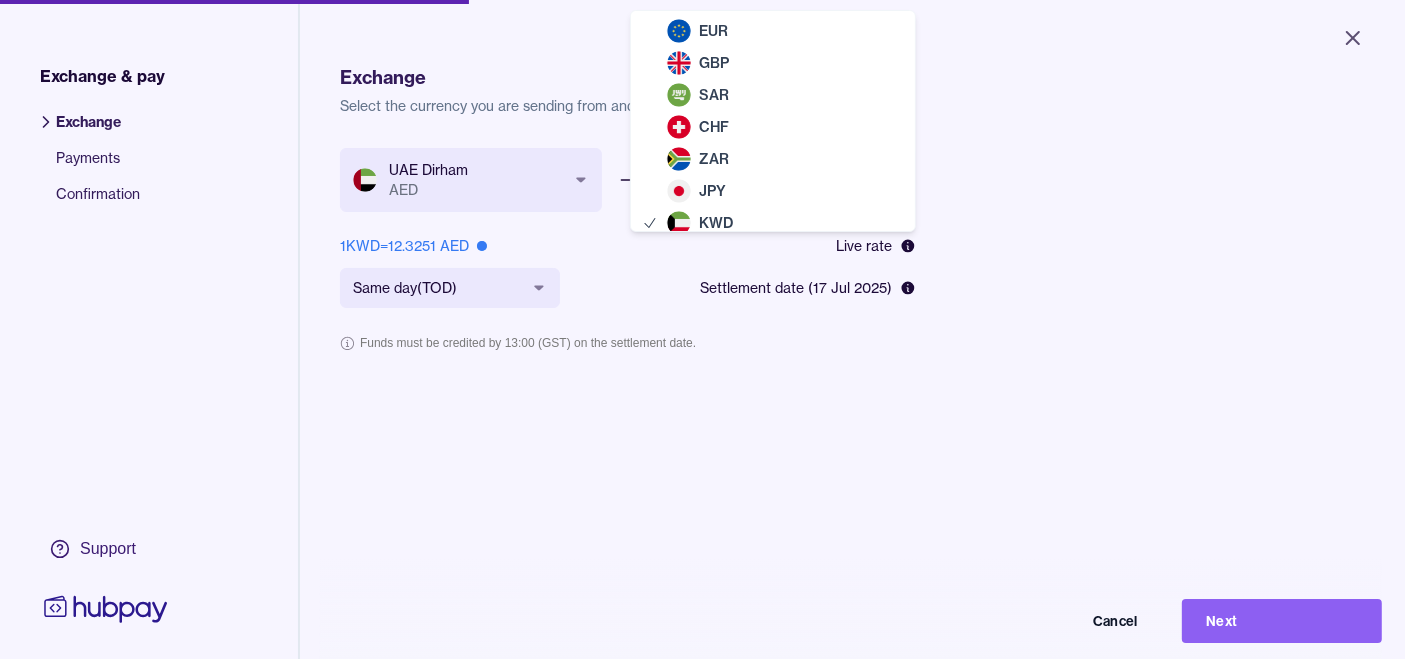 scroll, scrollTop: 42, scrollLeft: 0, axis: vertical 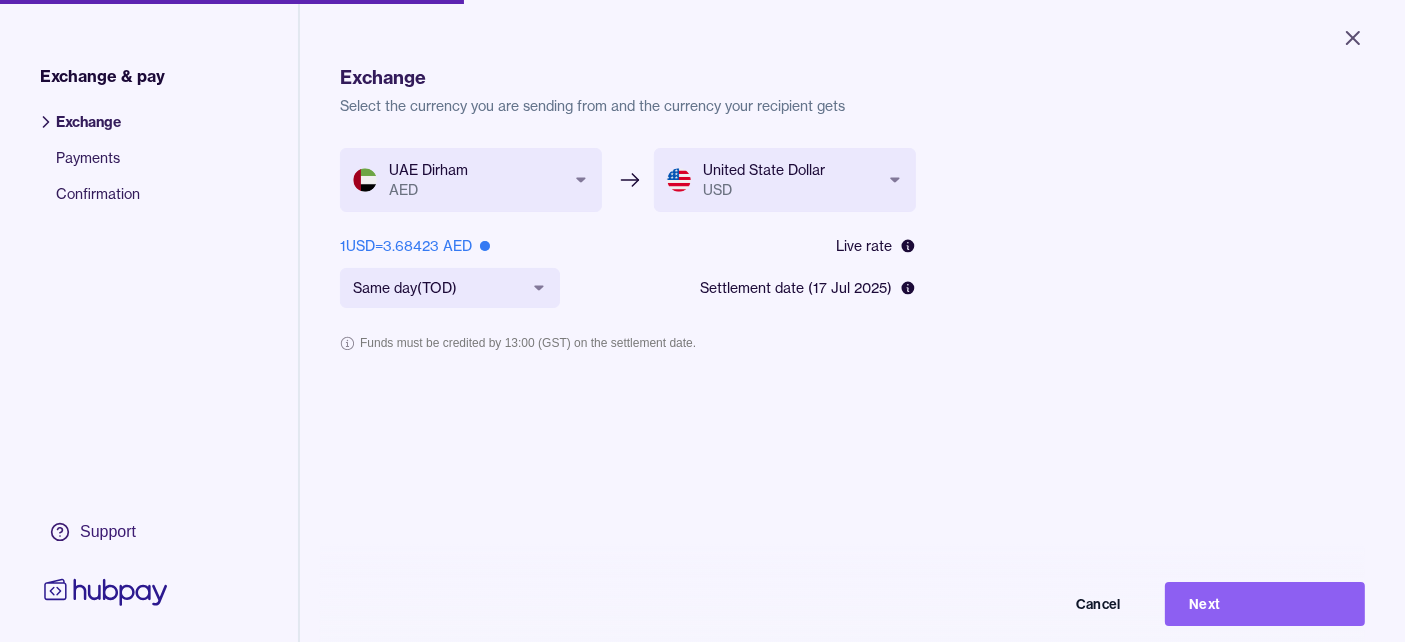 click on "**********" at bounding box center [702, 321] 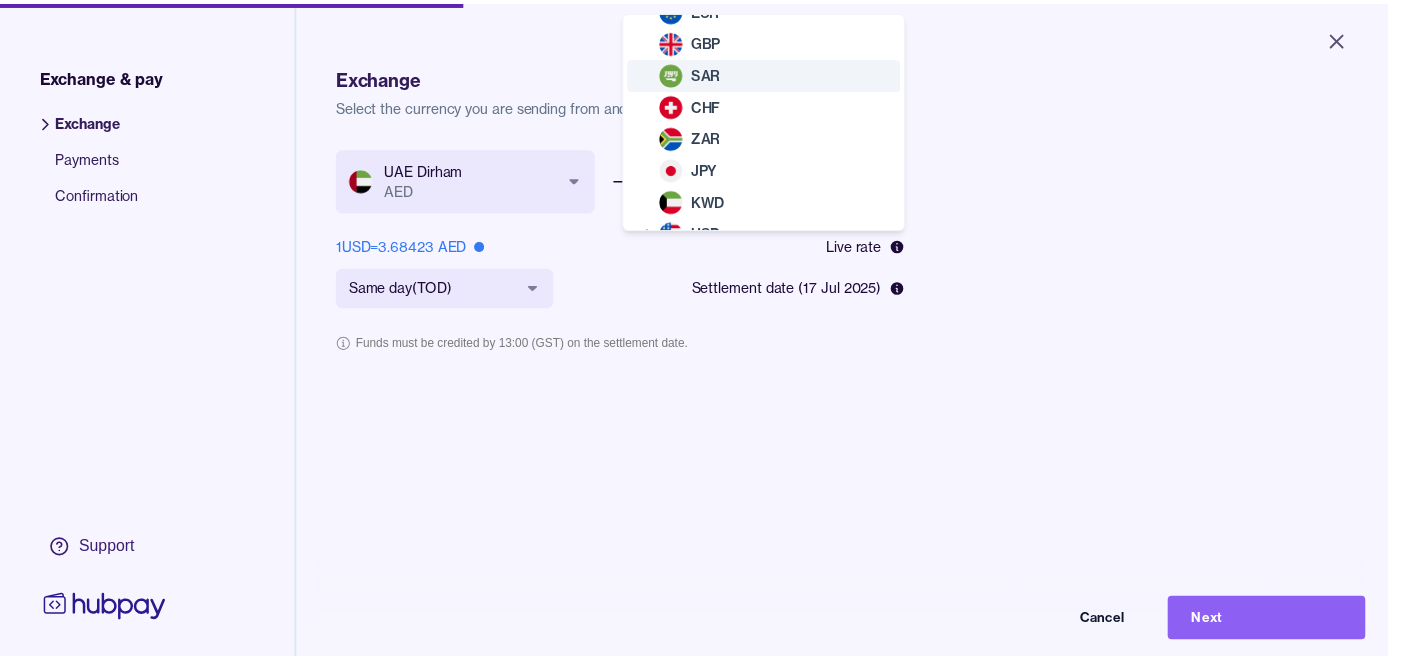 scroll, scrollTop: 0, scrollLeft: 0, axis: both 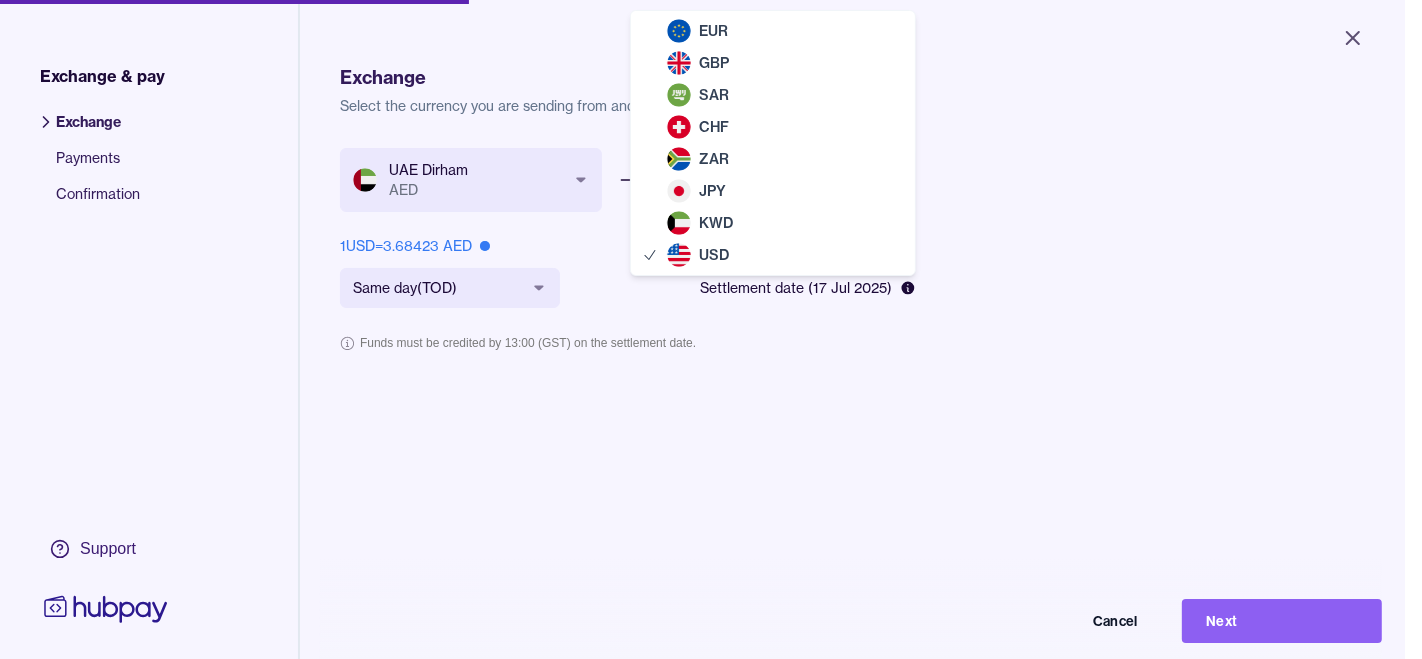select on "***" 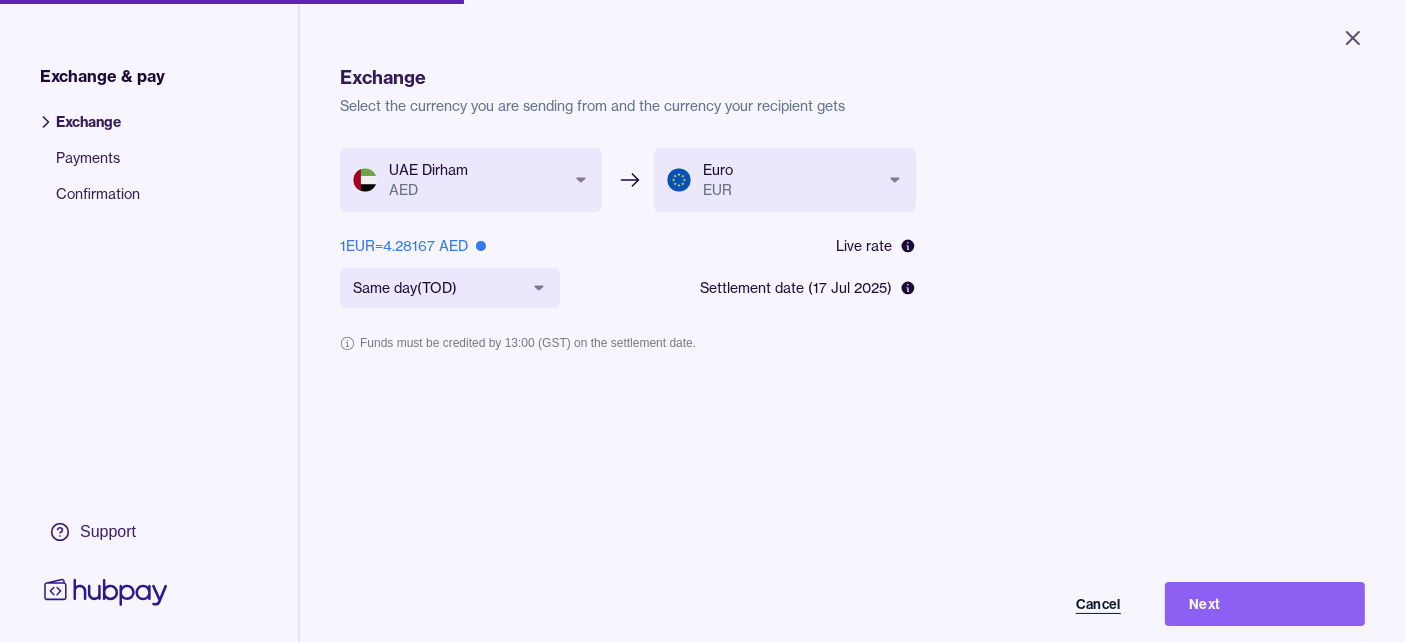 click on "Cancel" at bounding box center (1045, 604) 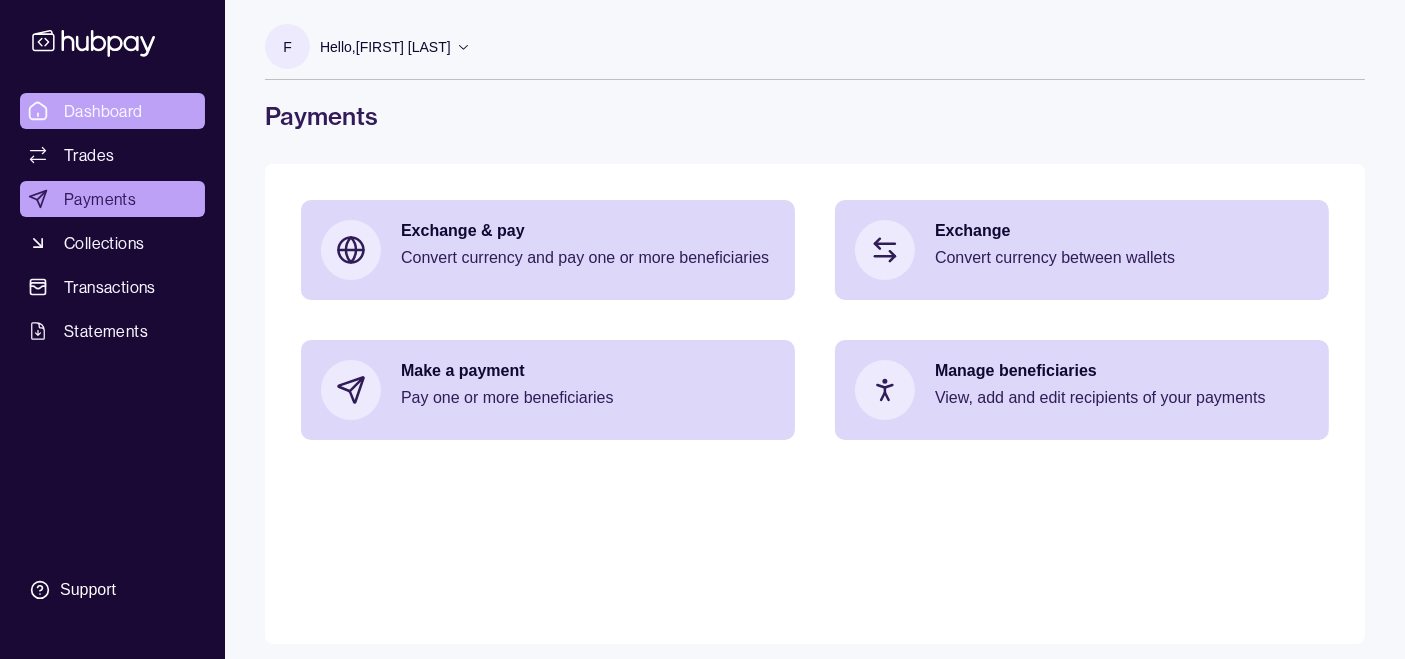 click on "Dashboard" at bounding box center (103, 111) 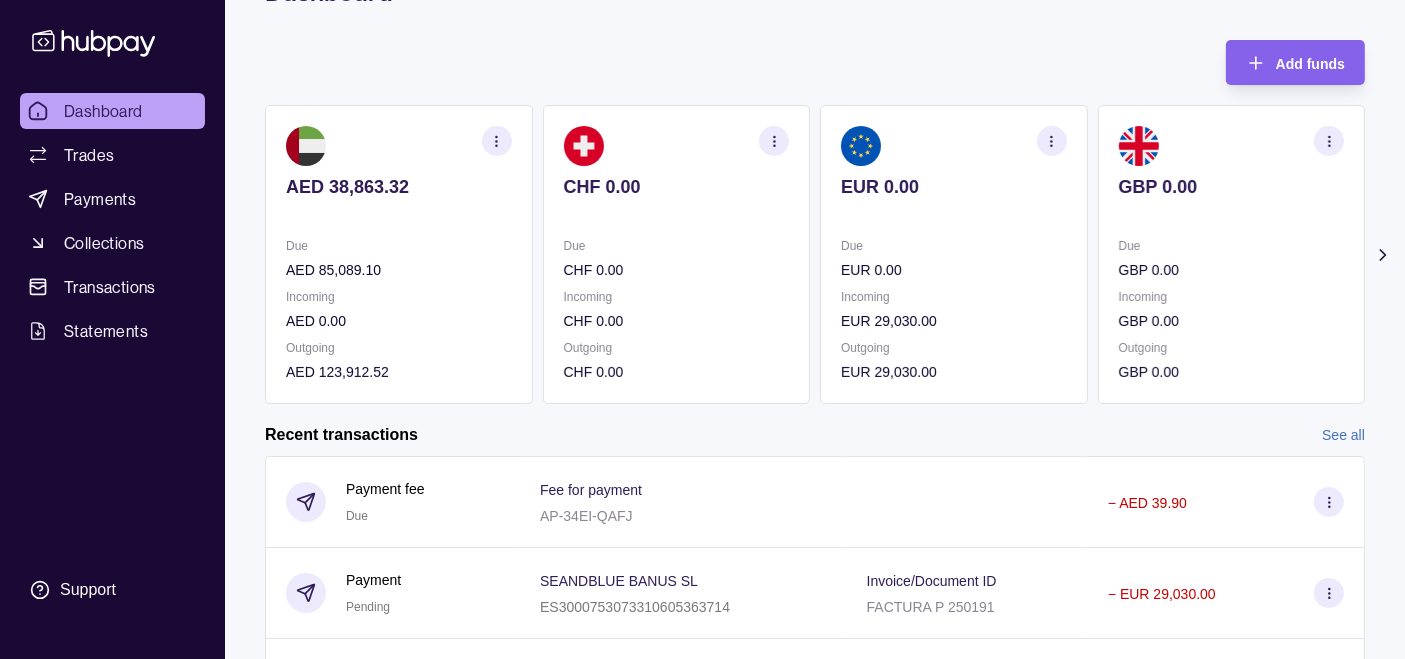 scroll, scrollTop: 100, scrollLeft: 0, axis: vertical 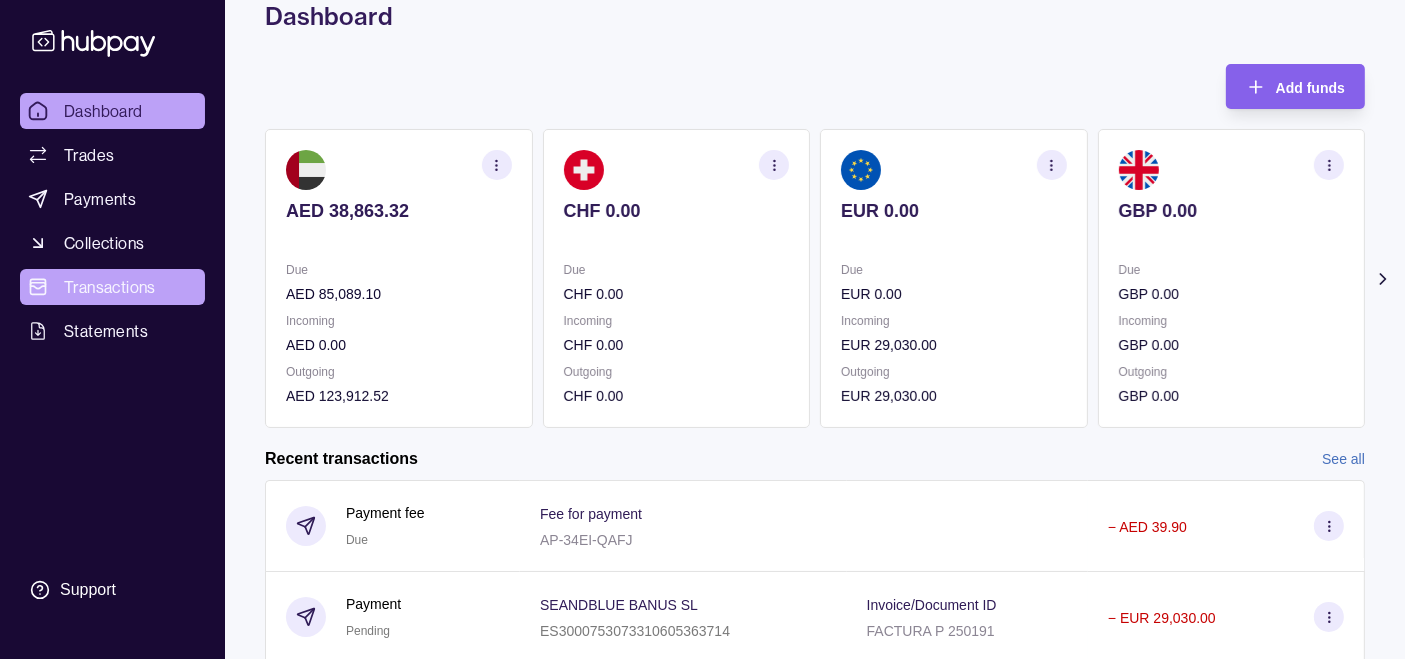 click on "Transactions" at bounding box center [110, 287] 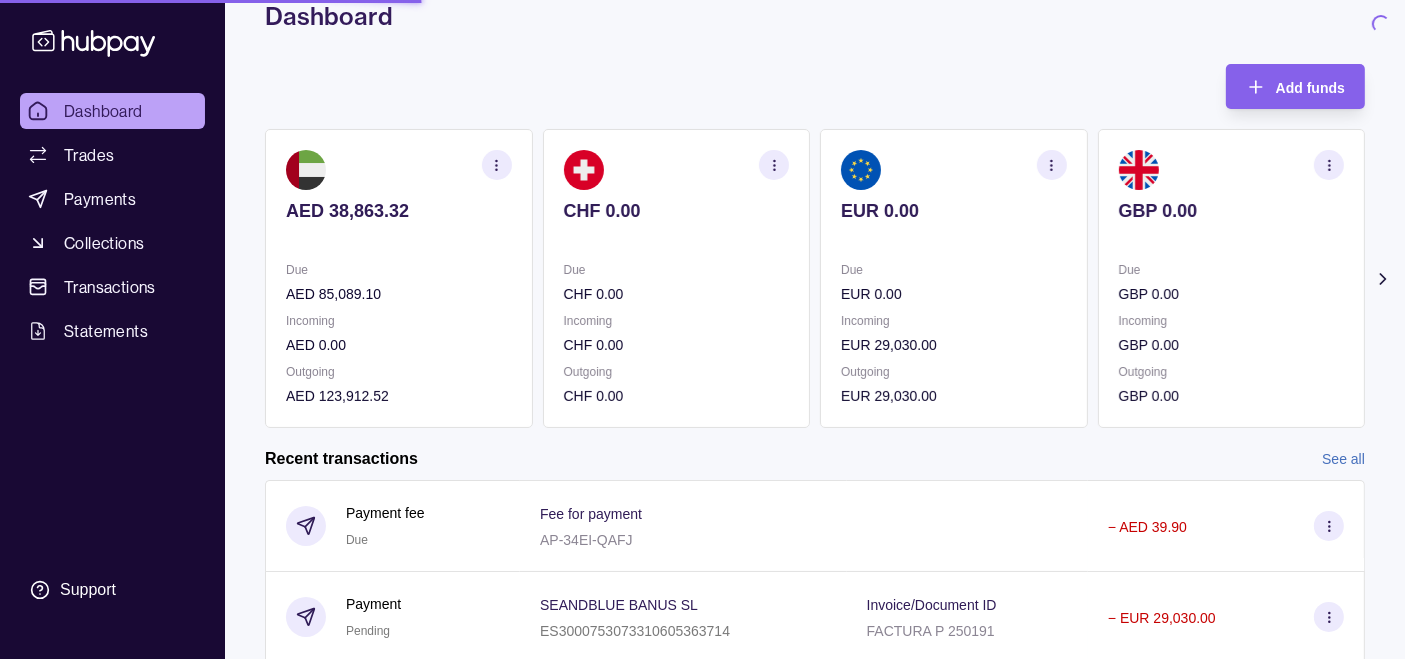 scroll, scrollTop: 0, scrollLeft: 0, axis: both 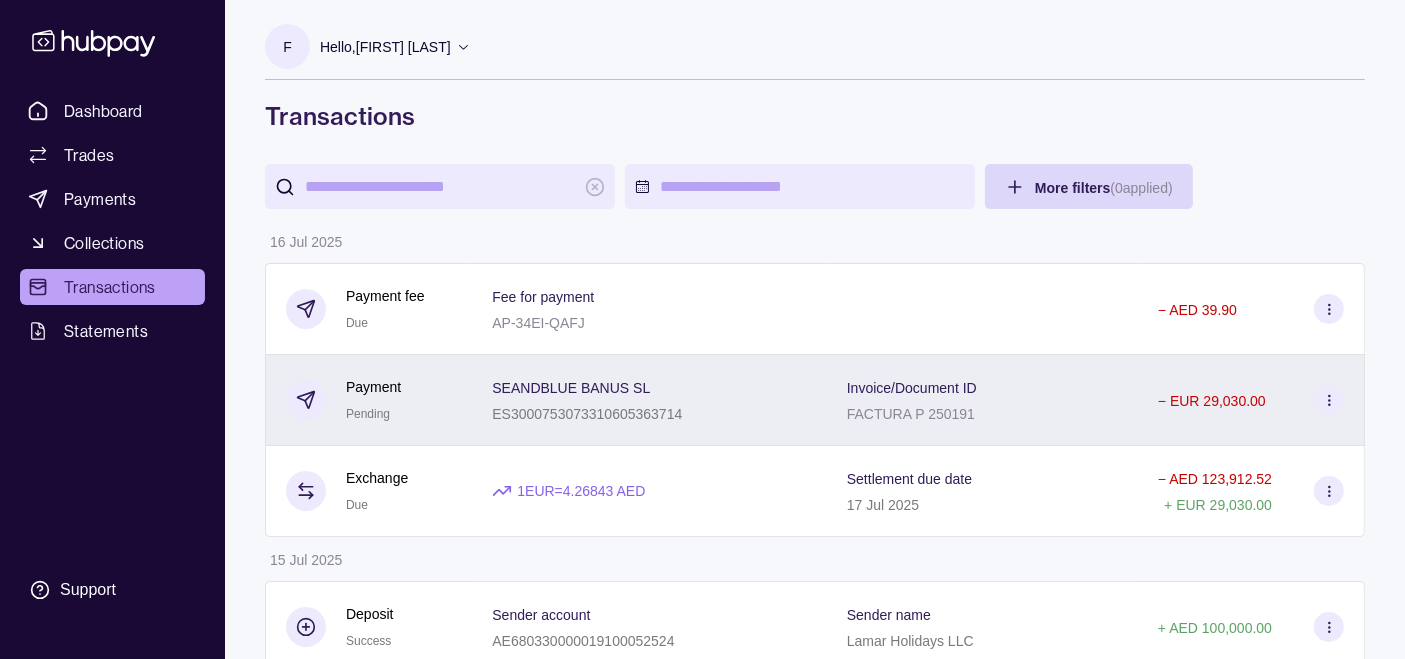 click on "SEANDBLUE BANUS SL" at bounding box center (571, 388) 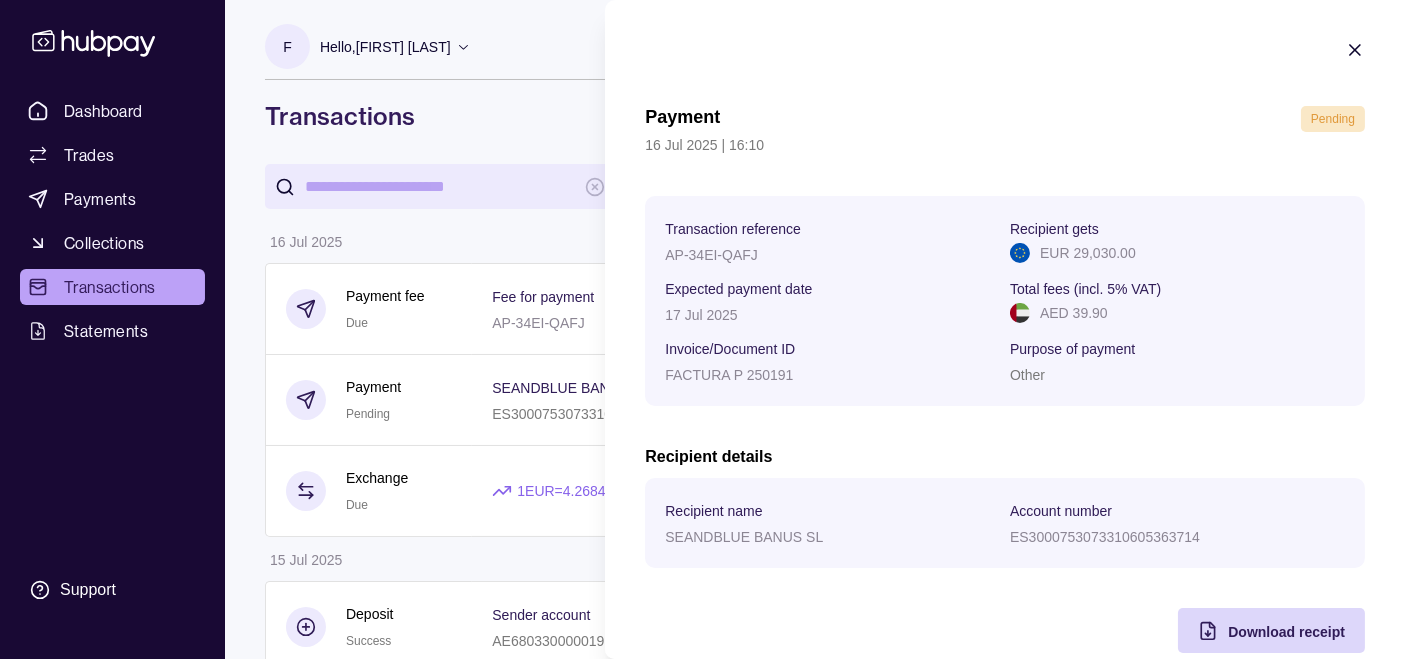 click 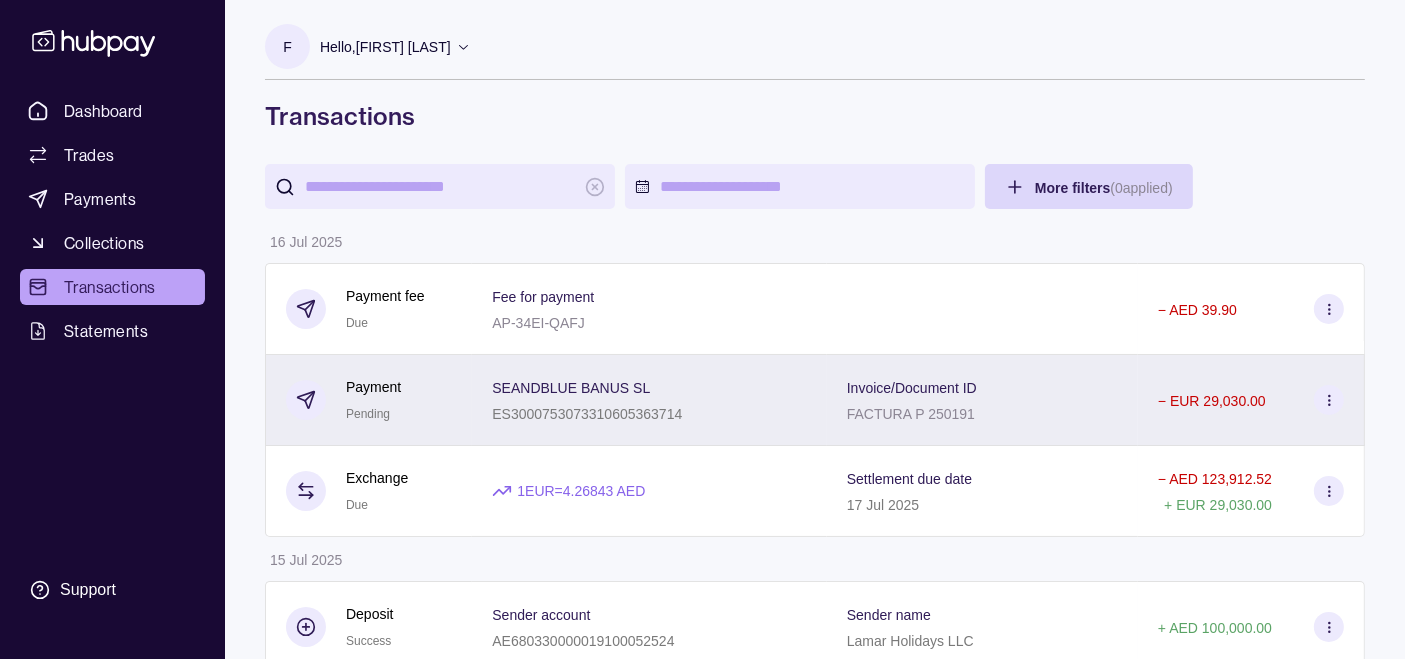click on "SEANDBLUE BANUS SL" at bounding box center [571, 387] 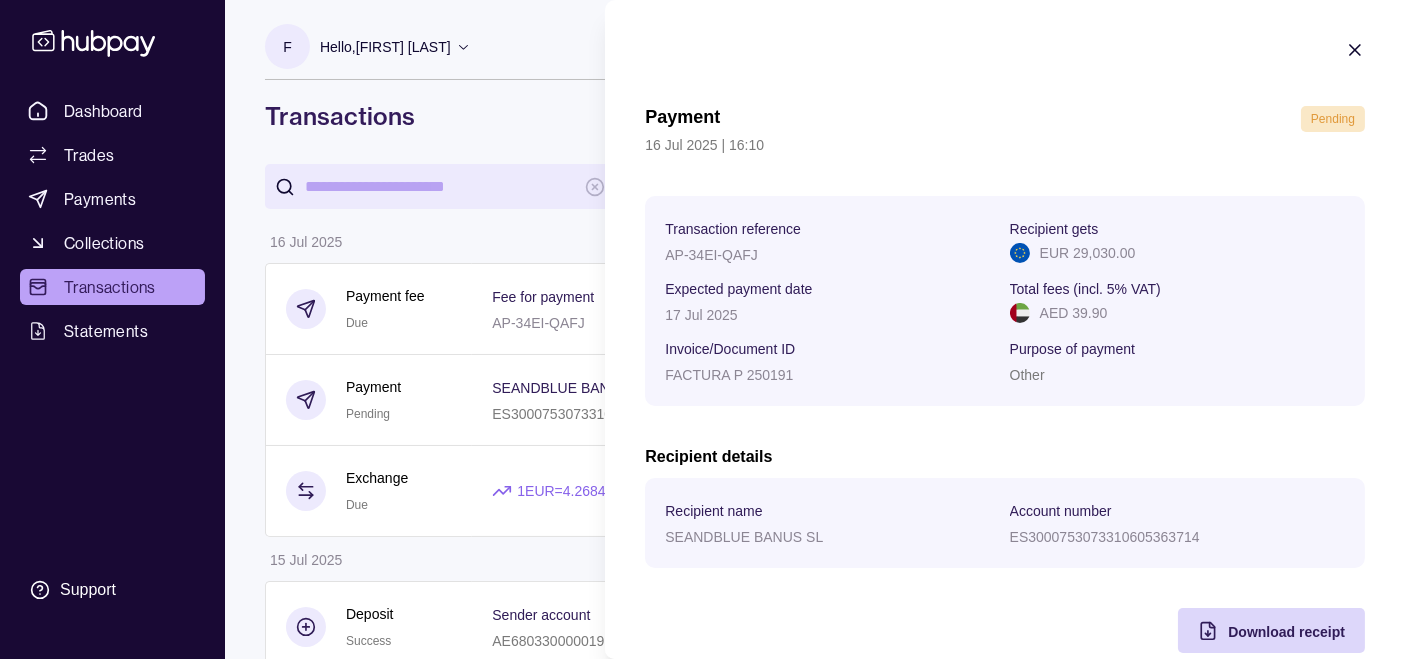 click 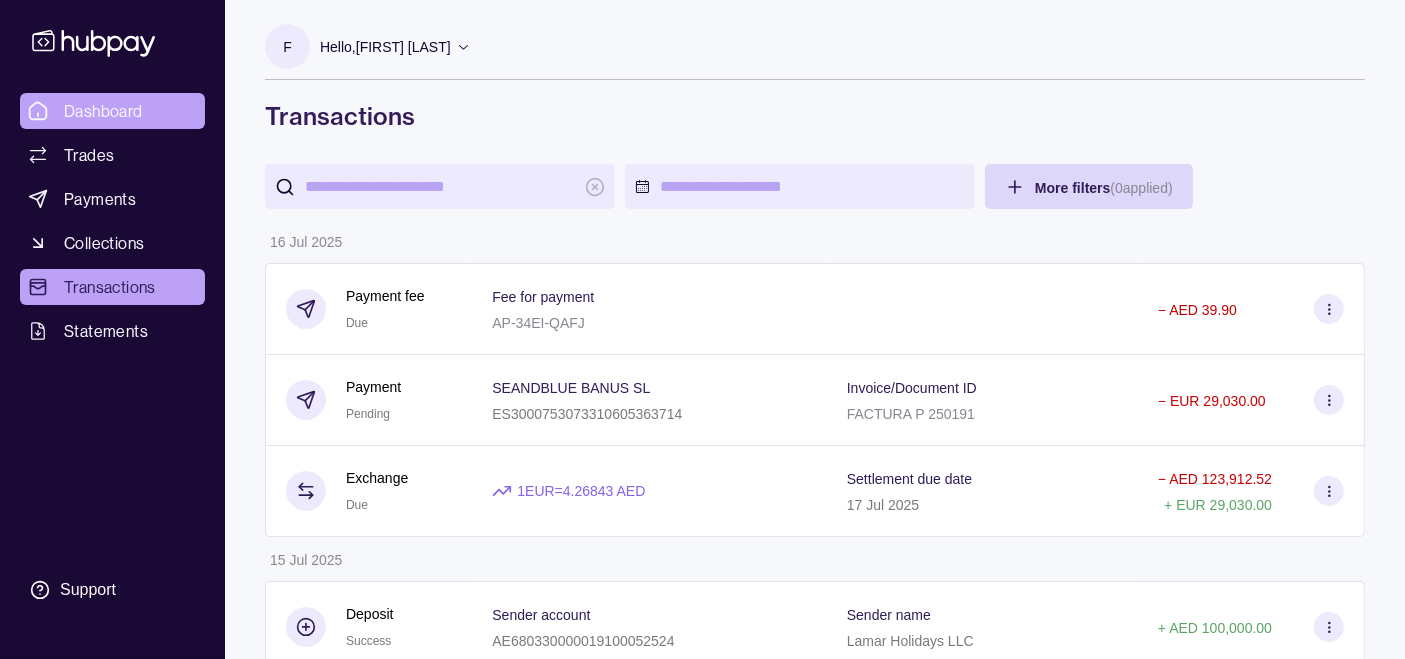 click on "Dashboard" at bounding box center (103, 111) 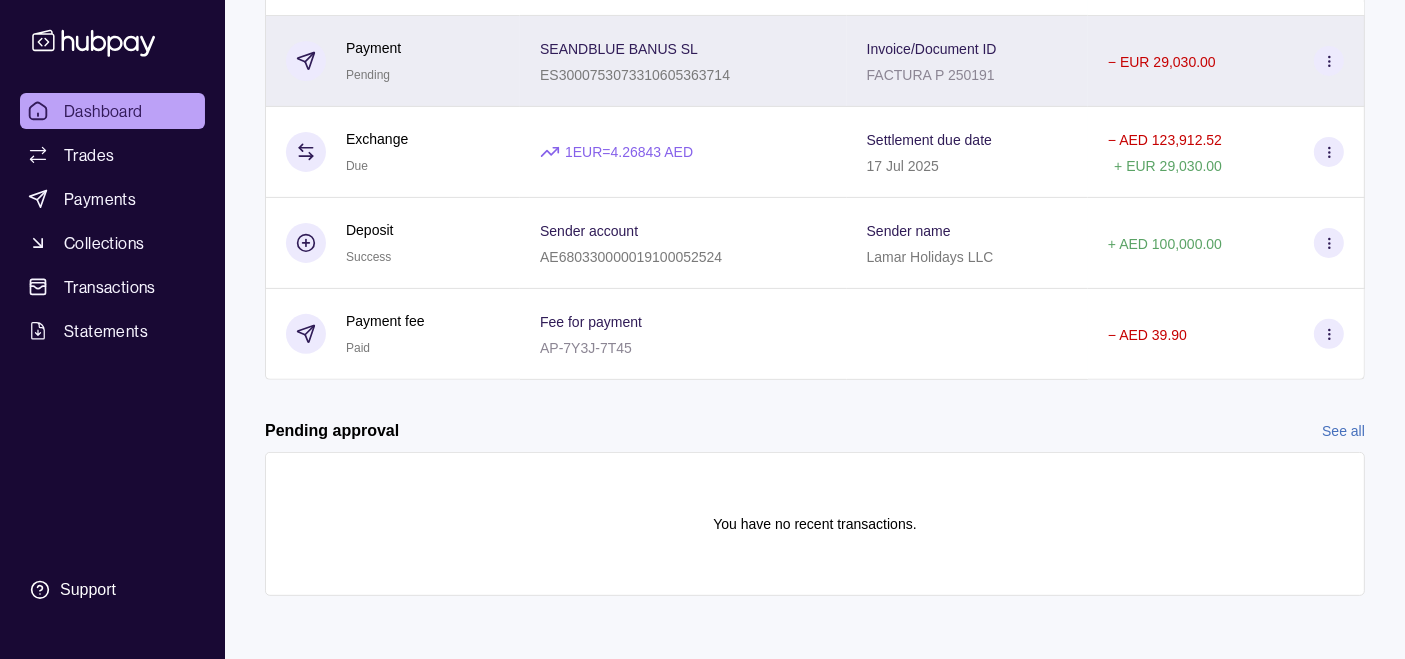 scroll, scrollTop: 0, scrollLeft: 0, axis: both 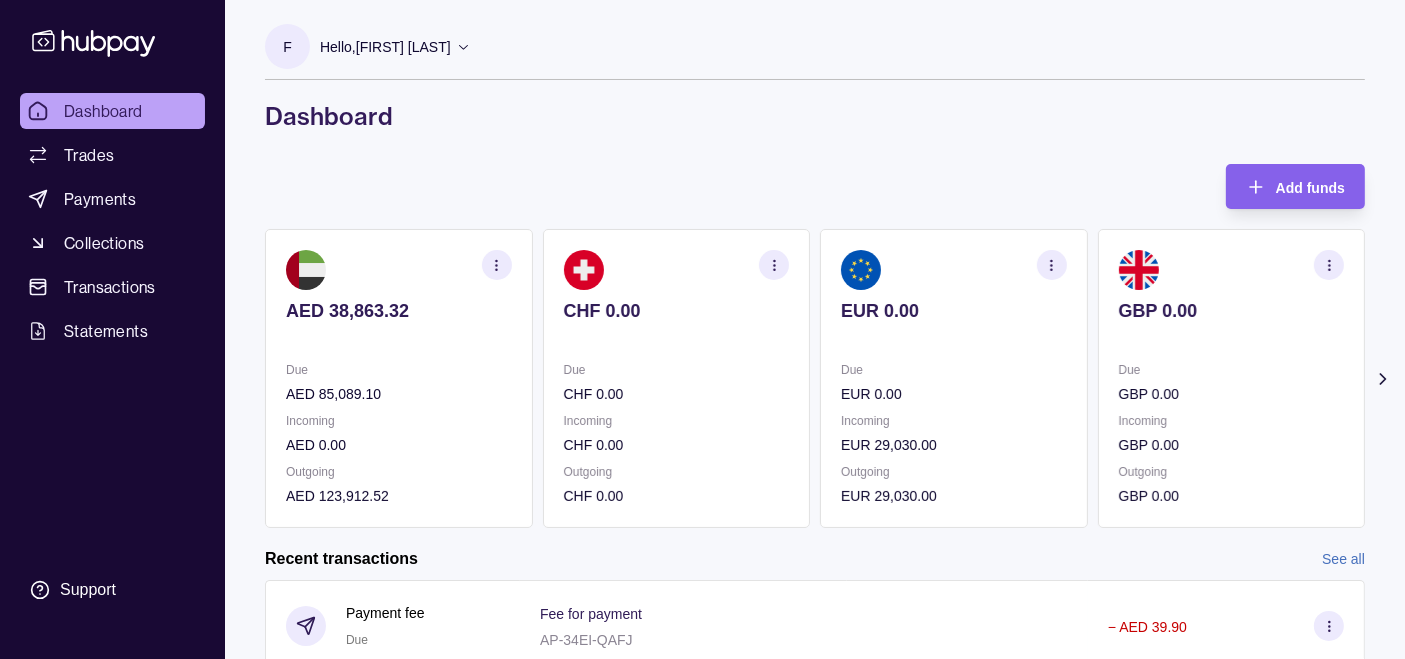 click on "Hello, [FIRST] [LAST]" at bounding box center [385, 47] 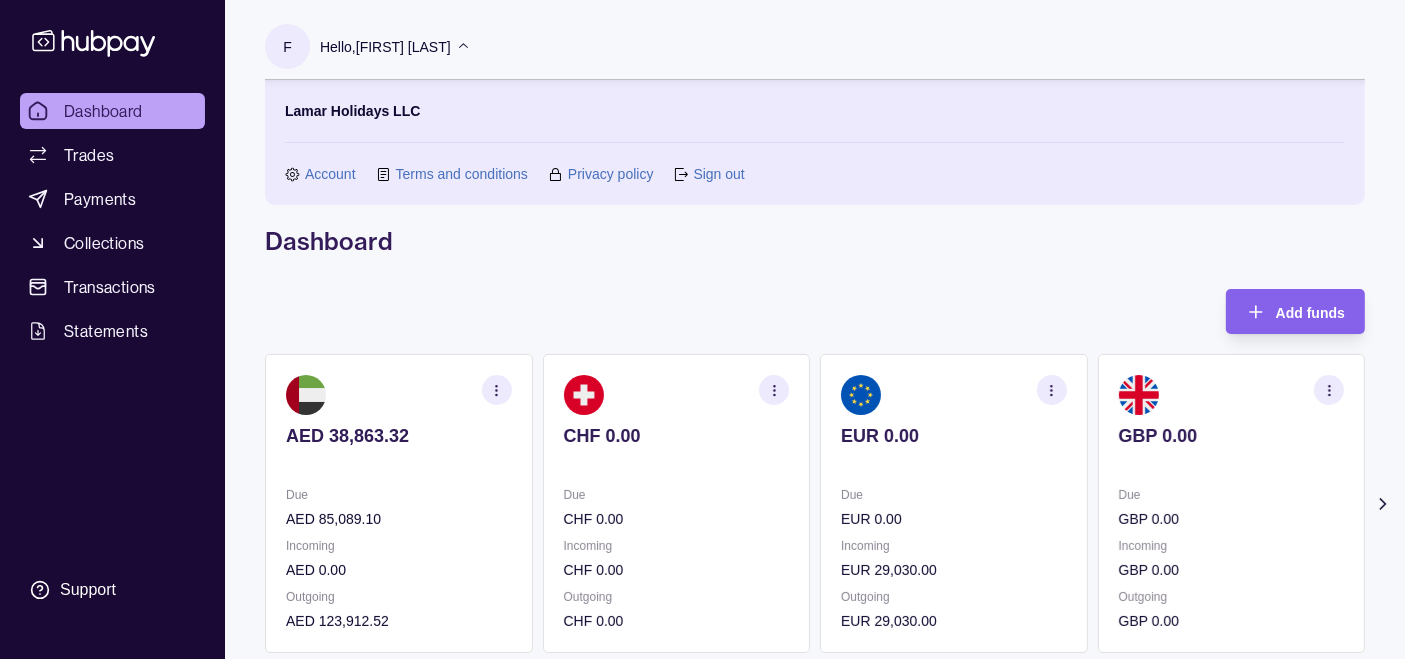 click on "Sign out" at bounding box center [718, 174] 